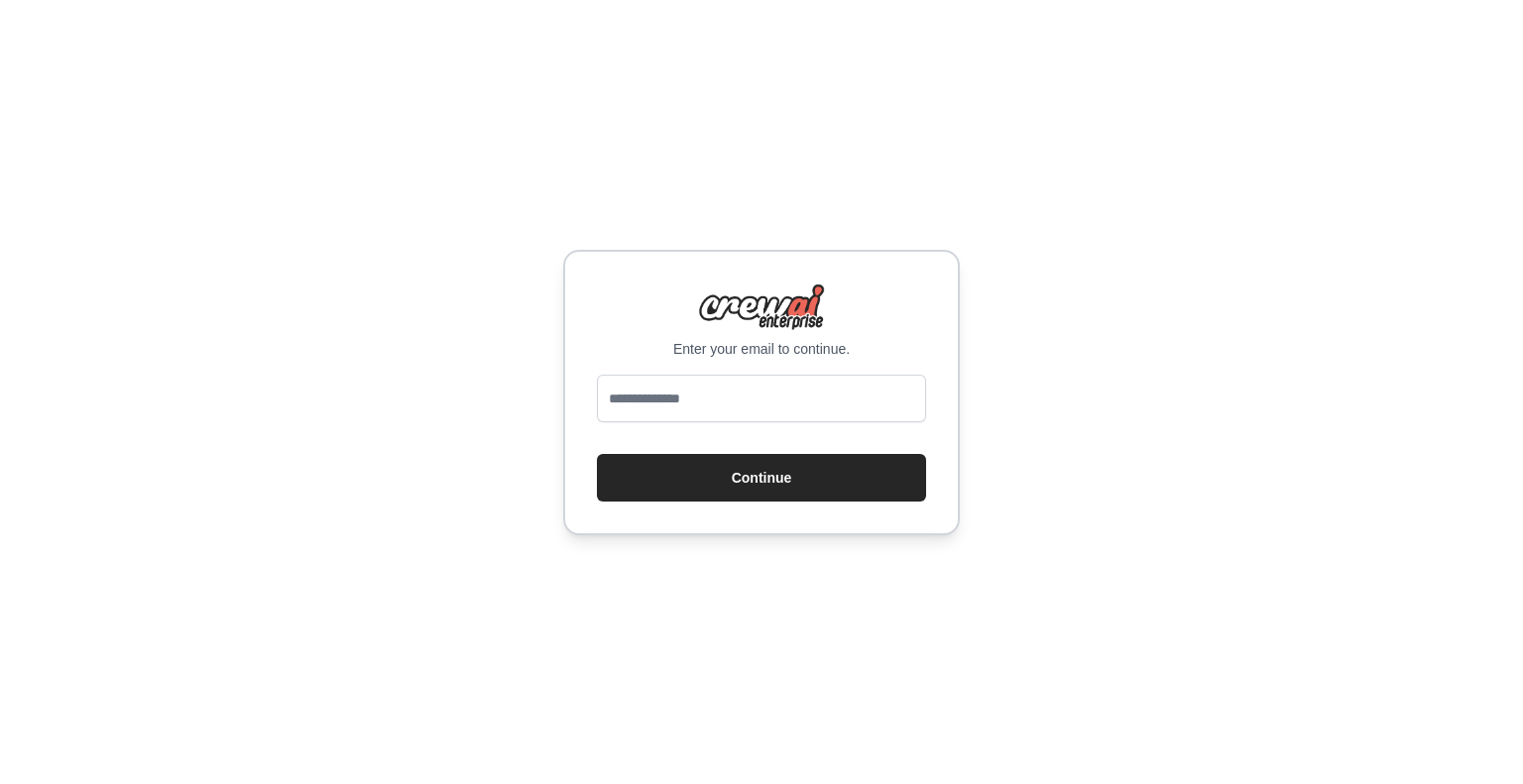 scroll, scrollTop: 0, scrollLeft: 0, axis: both 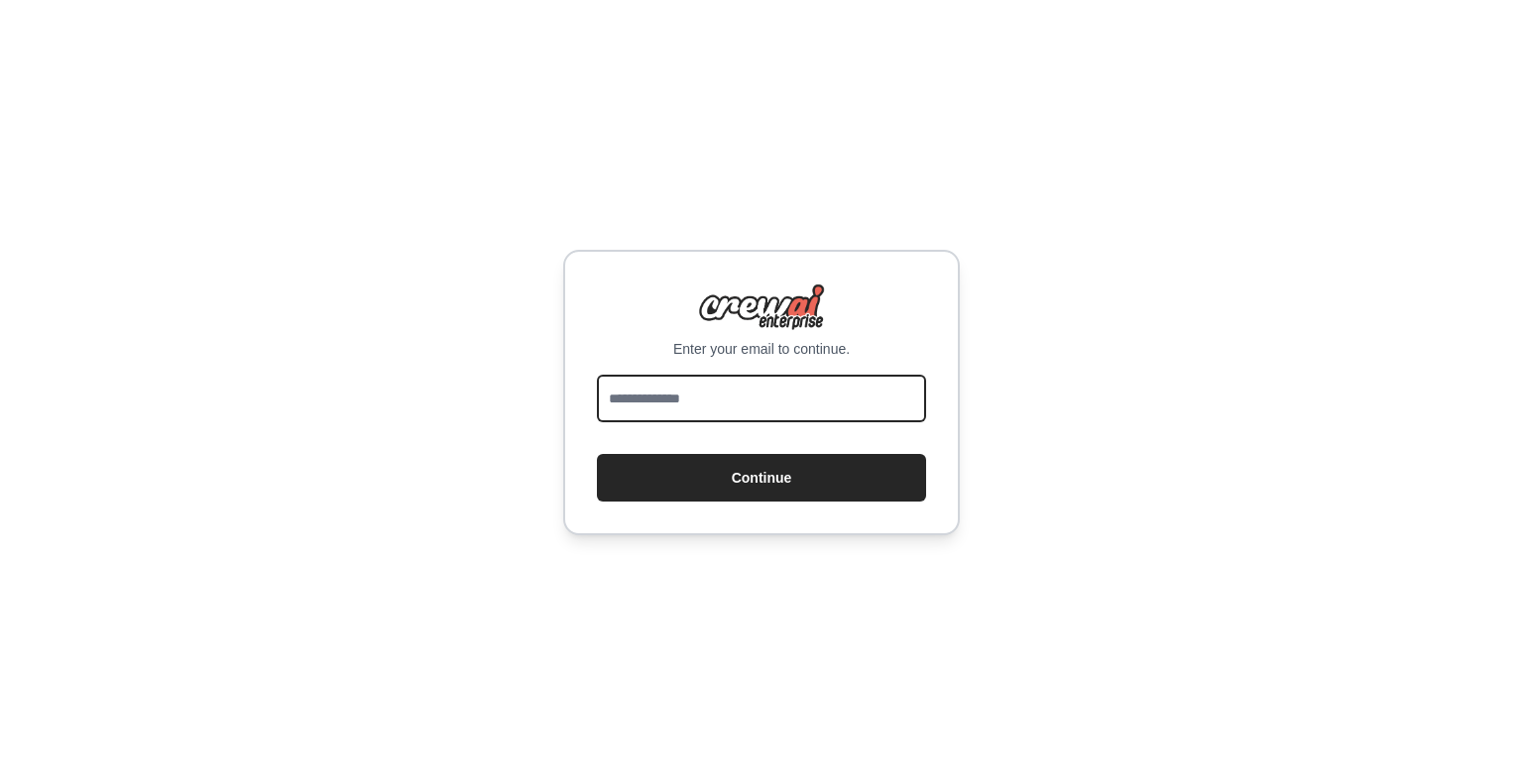 click at bounding box center (762, 398) 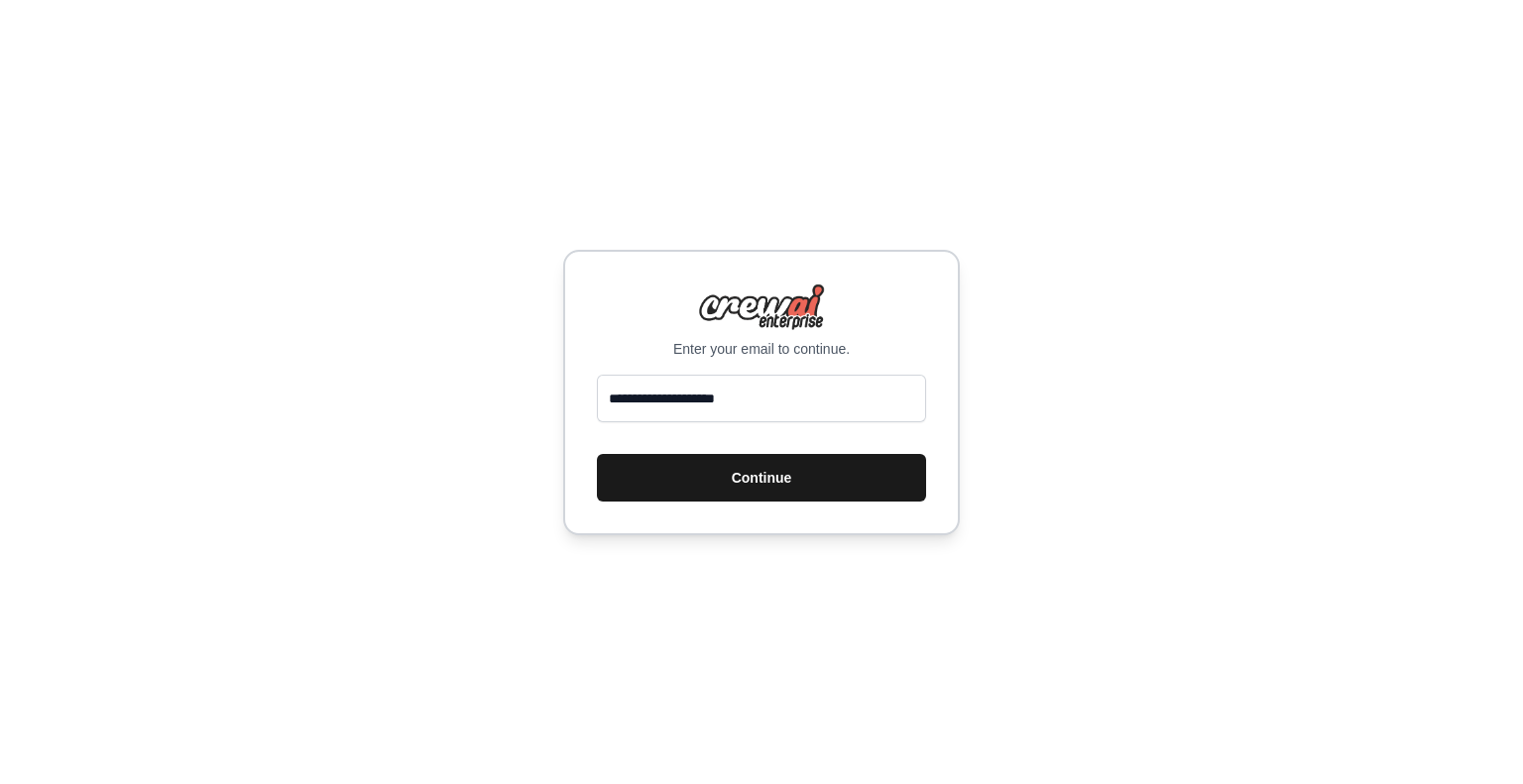 click on "Continue" at bounding box center (762, 478) 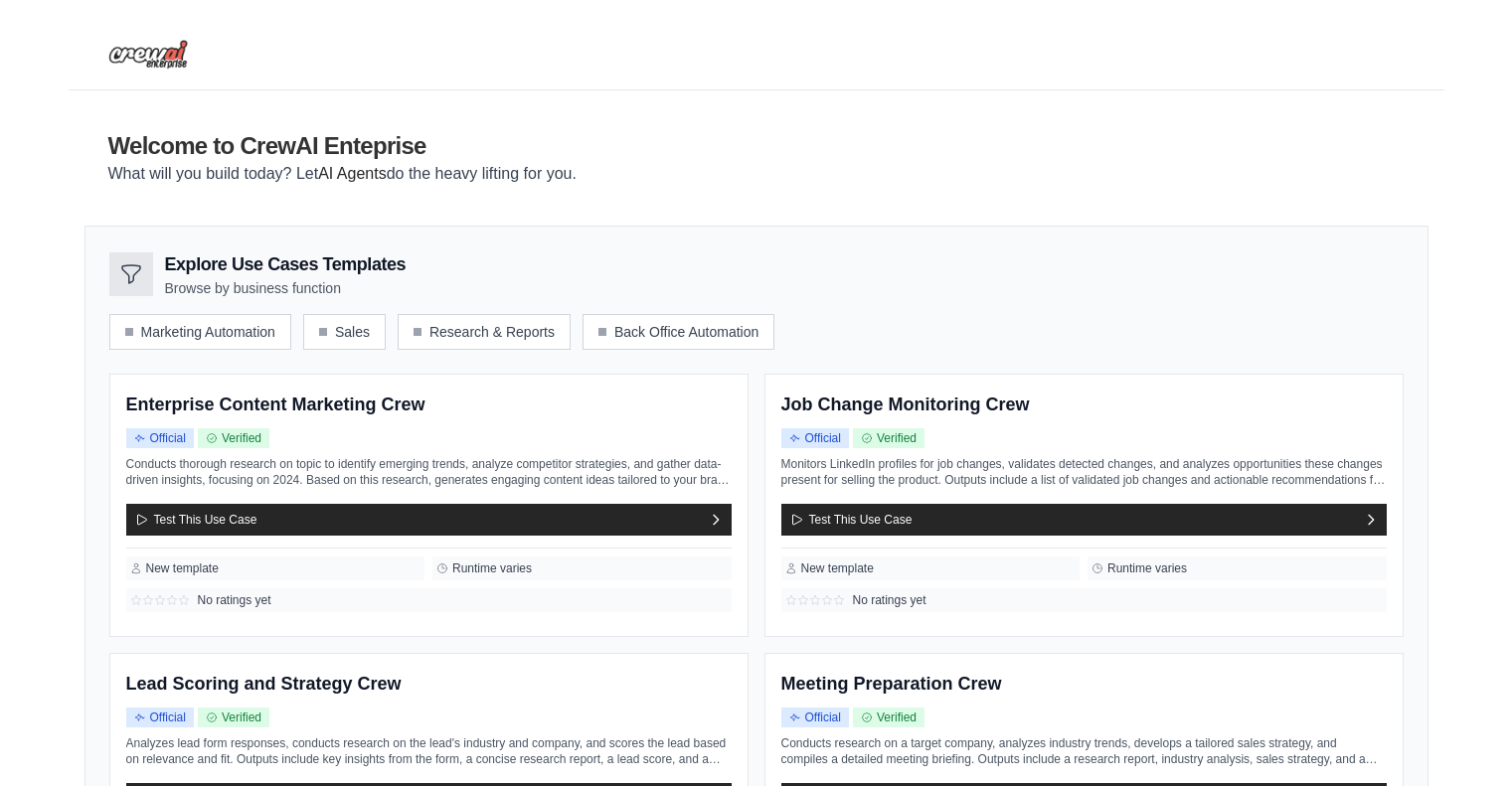 scroll, scrollTop: 0, scrollLeft: 0, axis: both 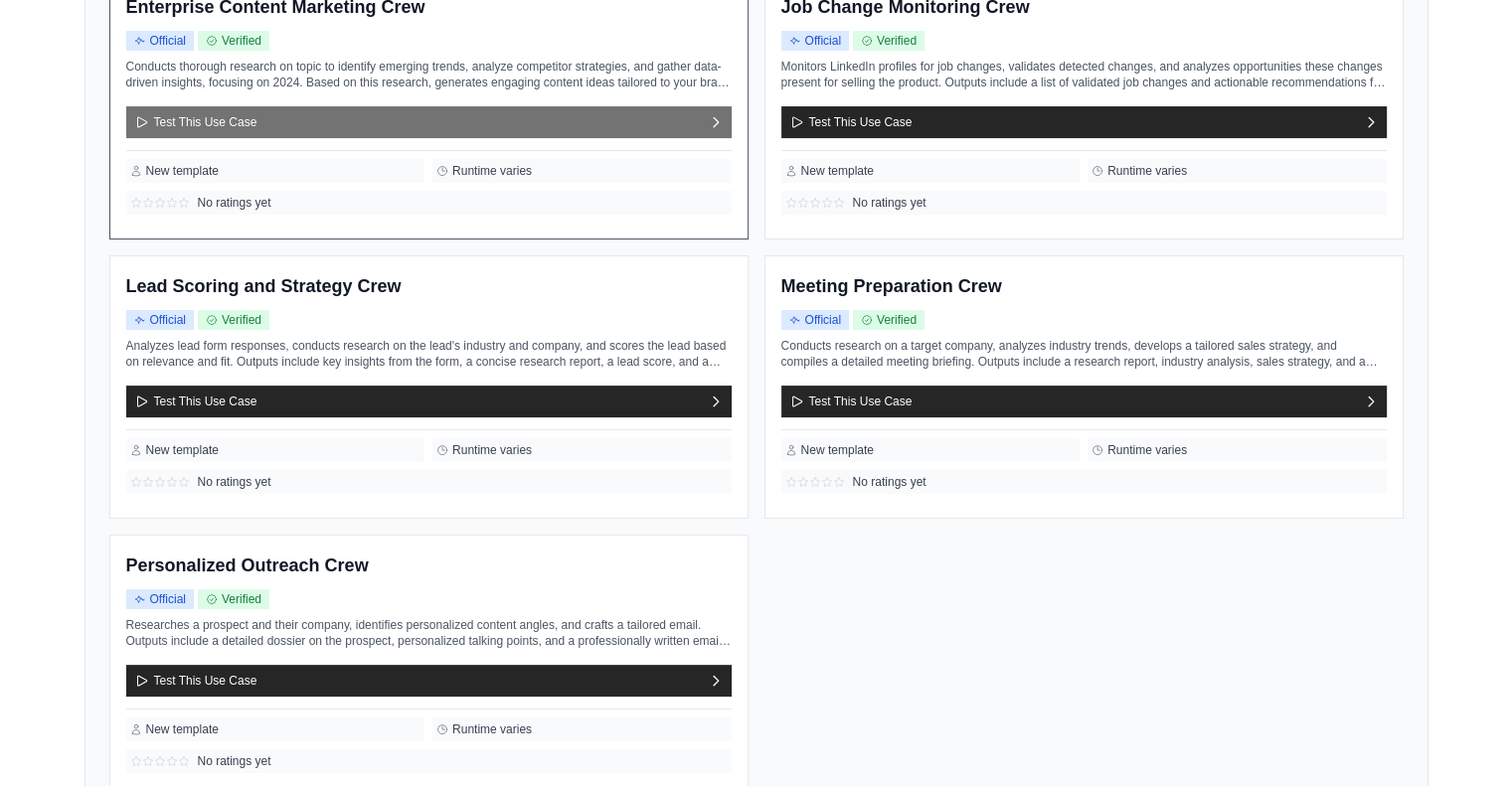 click 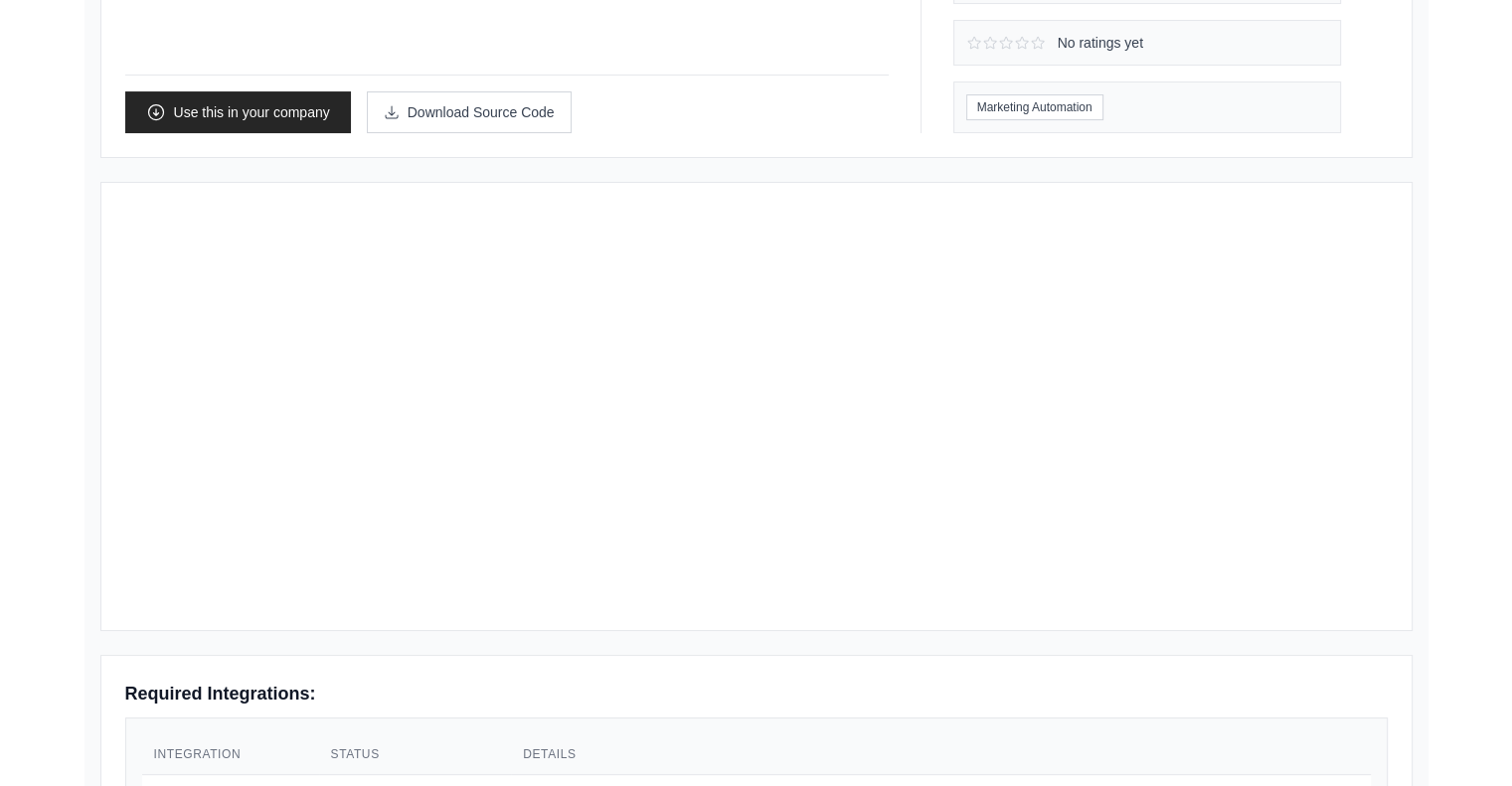 scroll, scrollTop: 0, scrollLeft: 0, axis: both 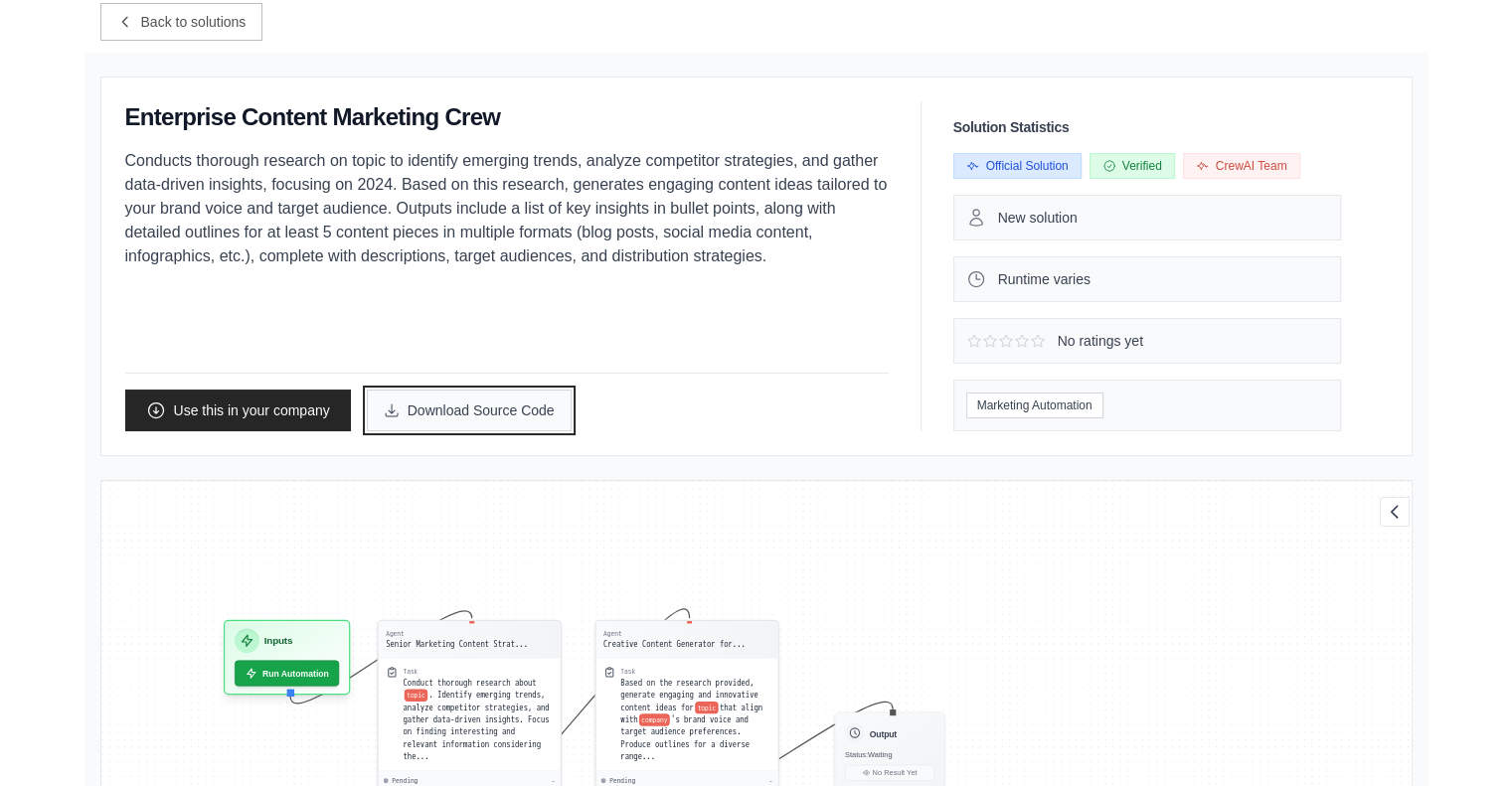 click on "Download Source Code" at bounding box center [469, 410] 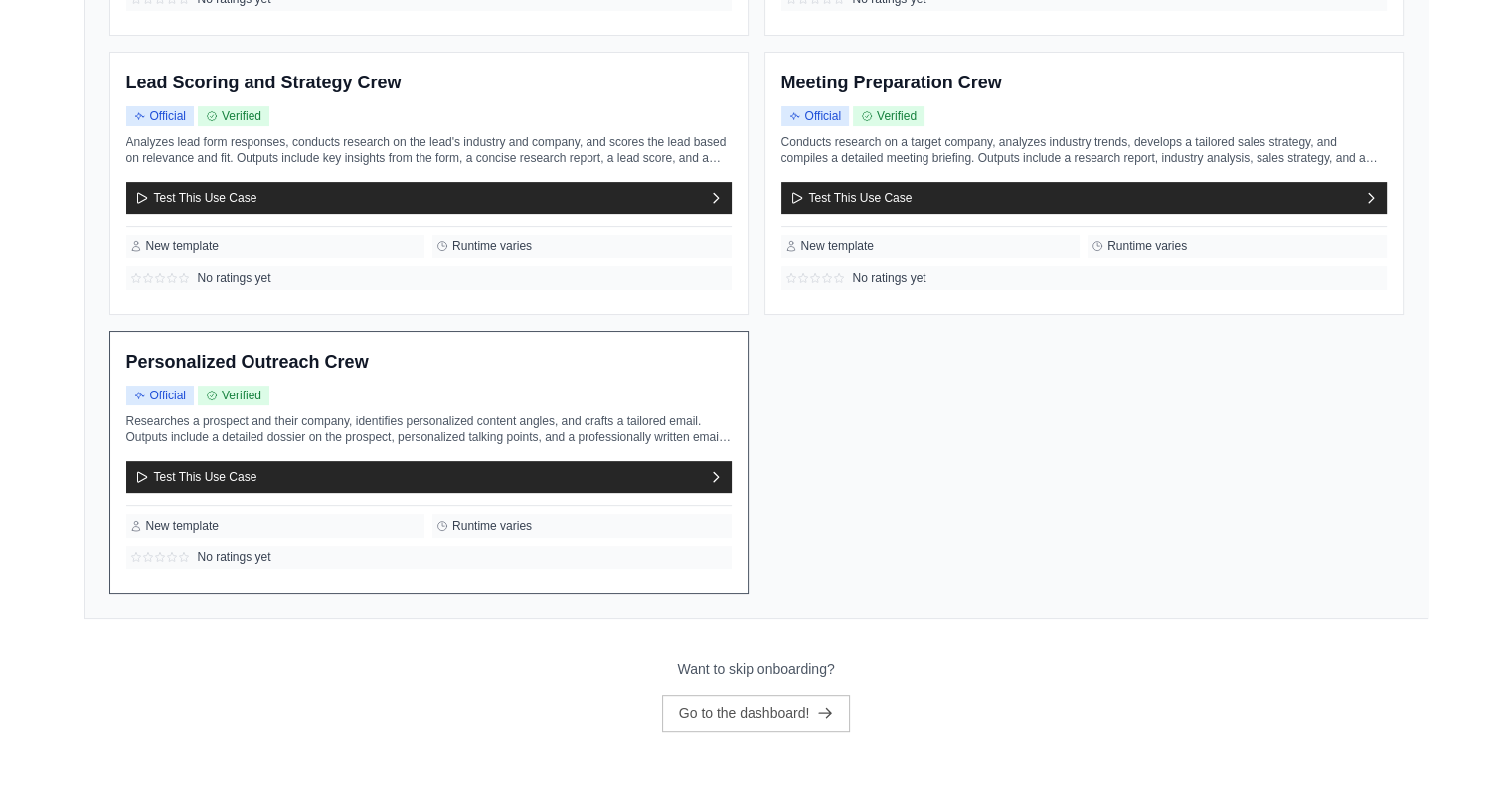 scroll, scrollTop: 604, scrollLeft: 0, axis: vertical 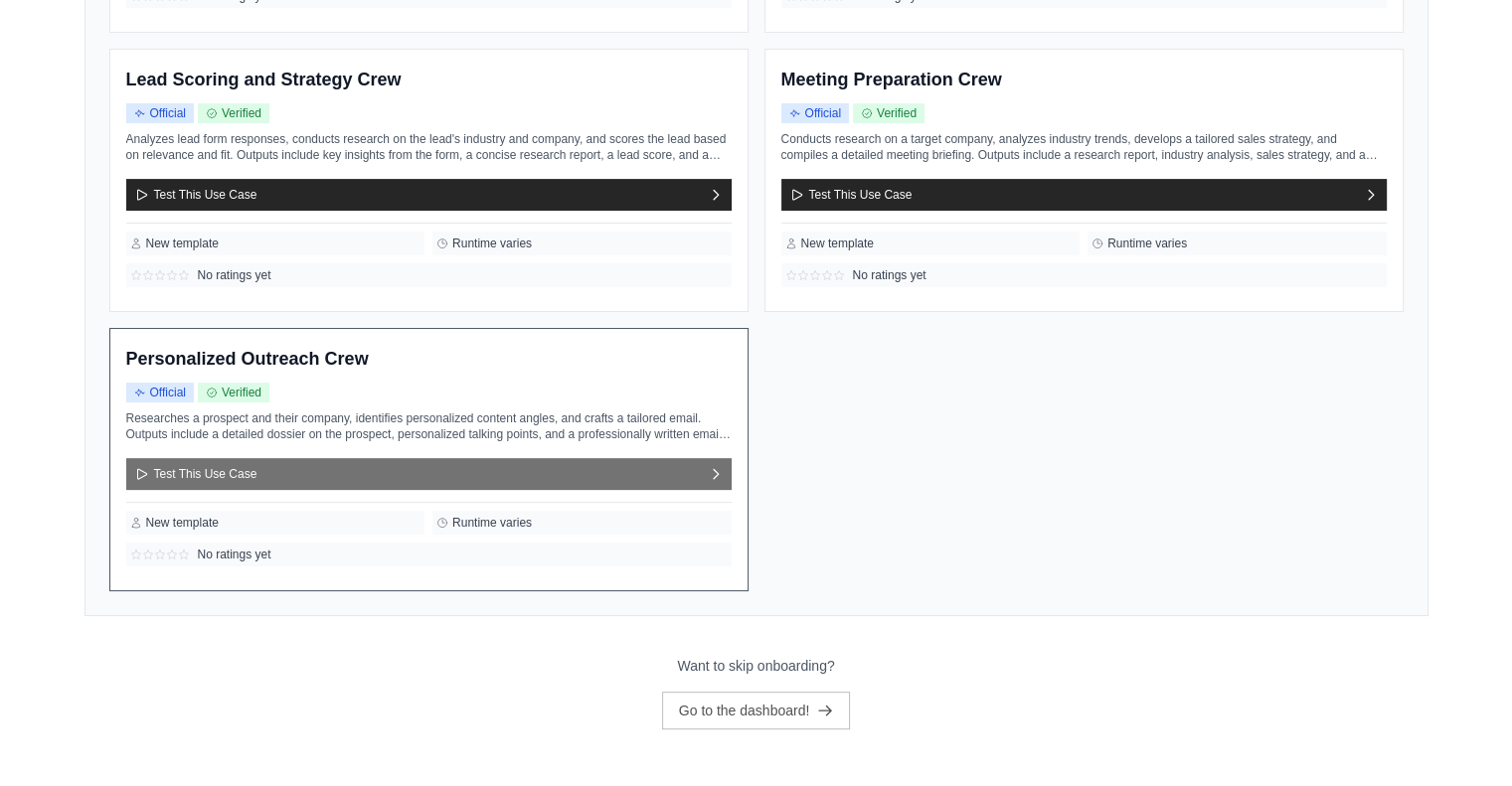 click on "Test This Use Case" at bounding box center [196, 474] 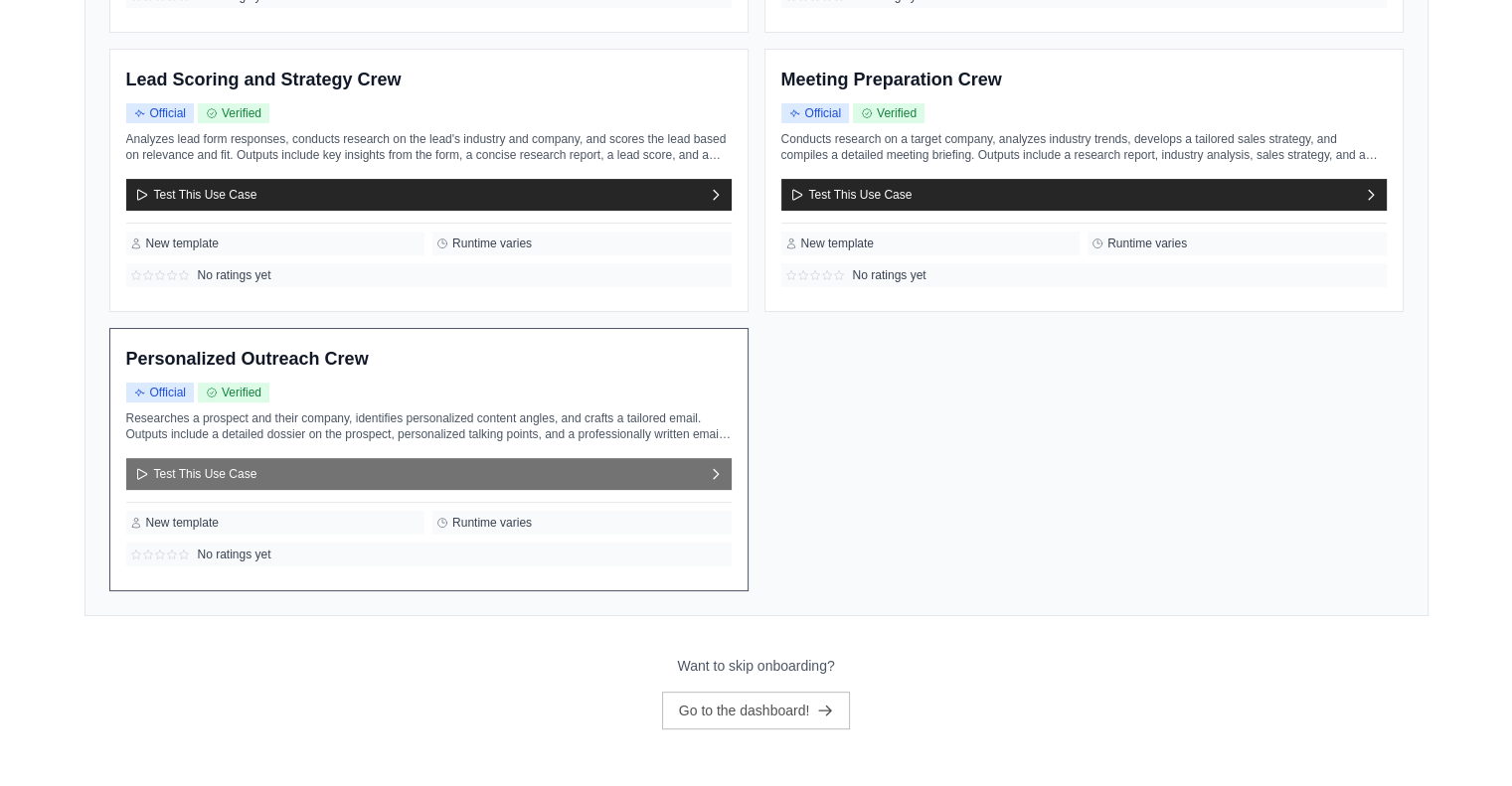 scroll, scrollTop: 0, scrollLeft: 0, axis: both 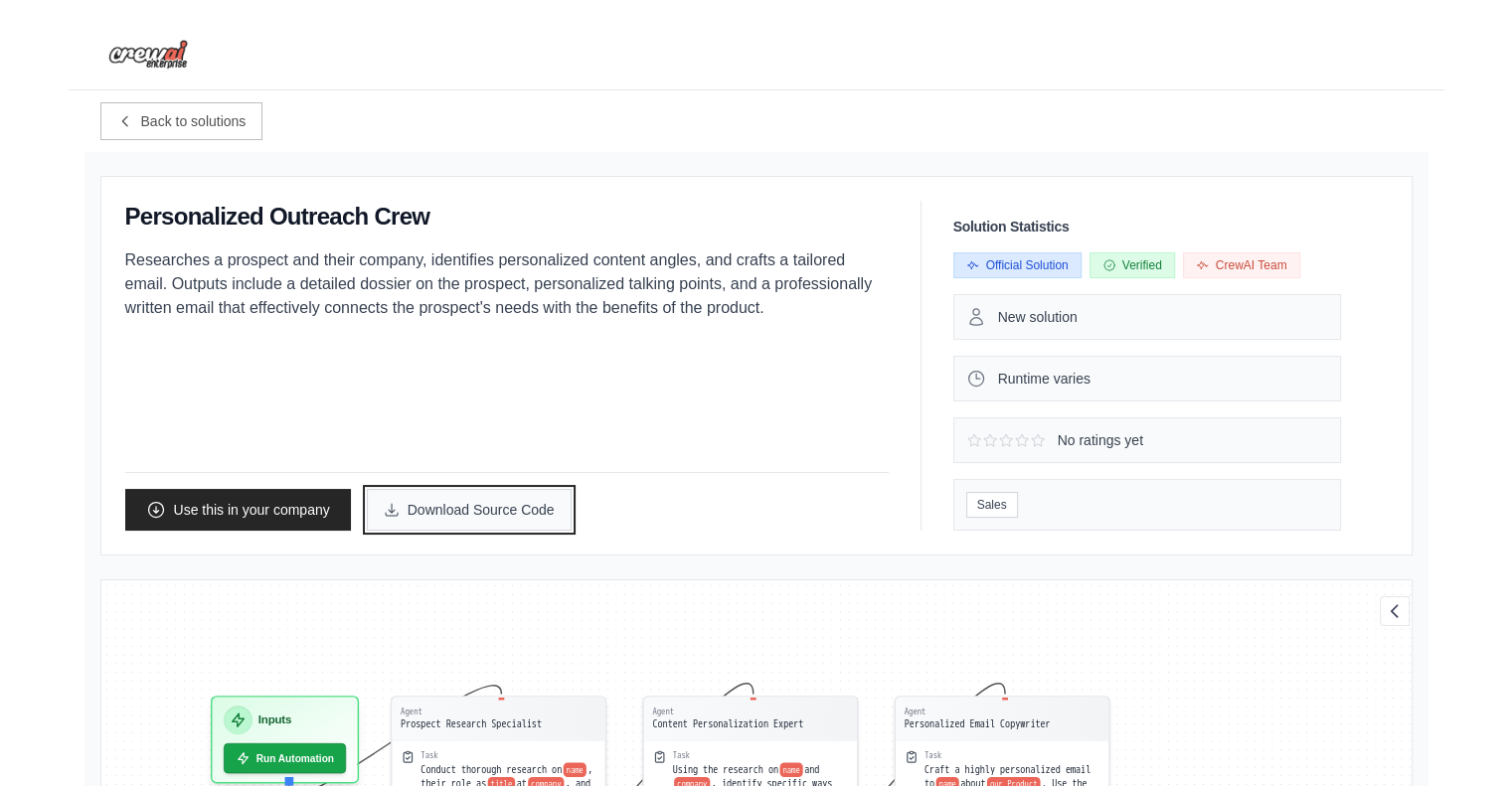 click on "Download Source Code" at bounding box center [469, 510] 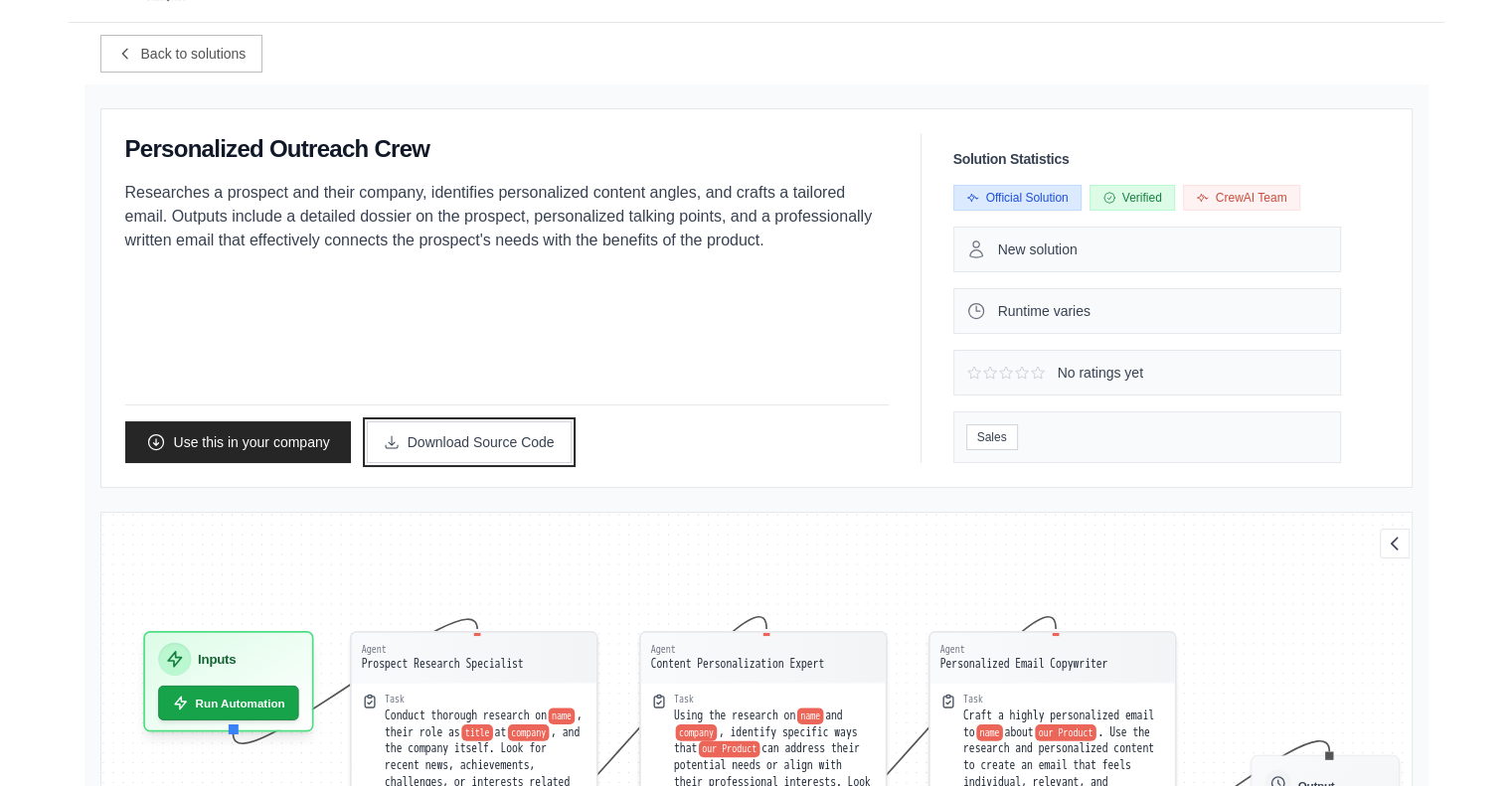 scroll, scrollTop: 0, scrollLeft: 0, axis: both 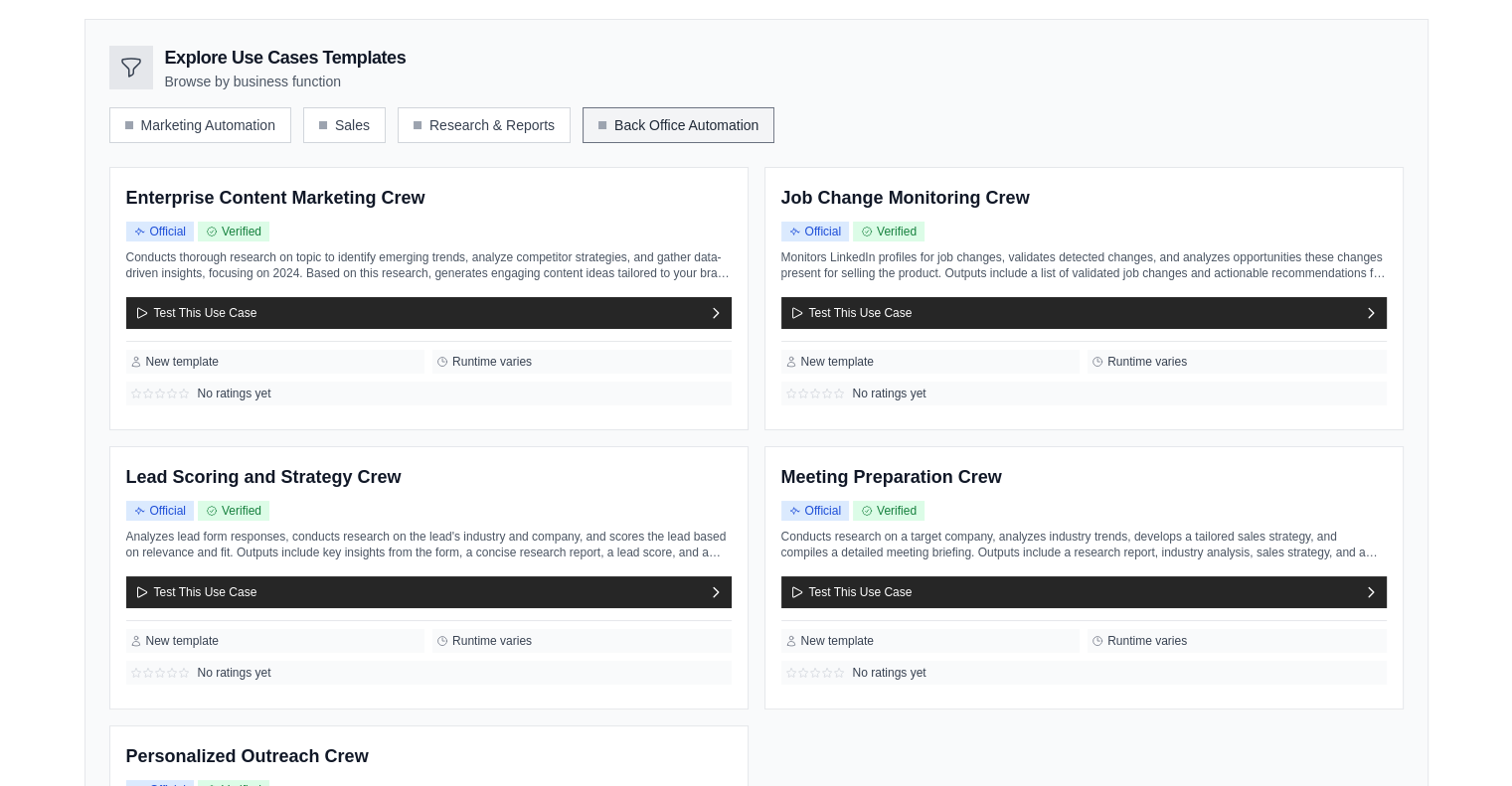 click on "Back Office Automation" at bounding box center (678, 125) 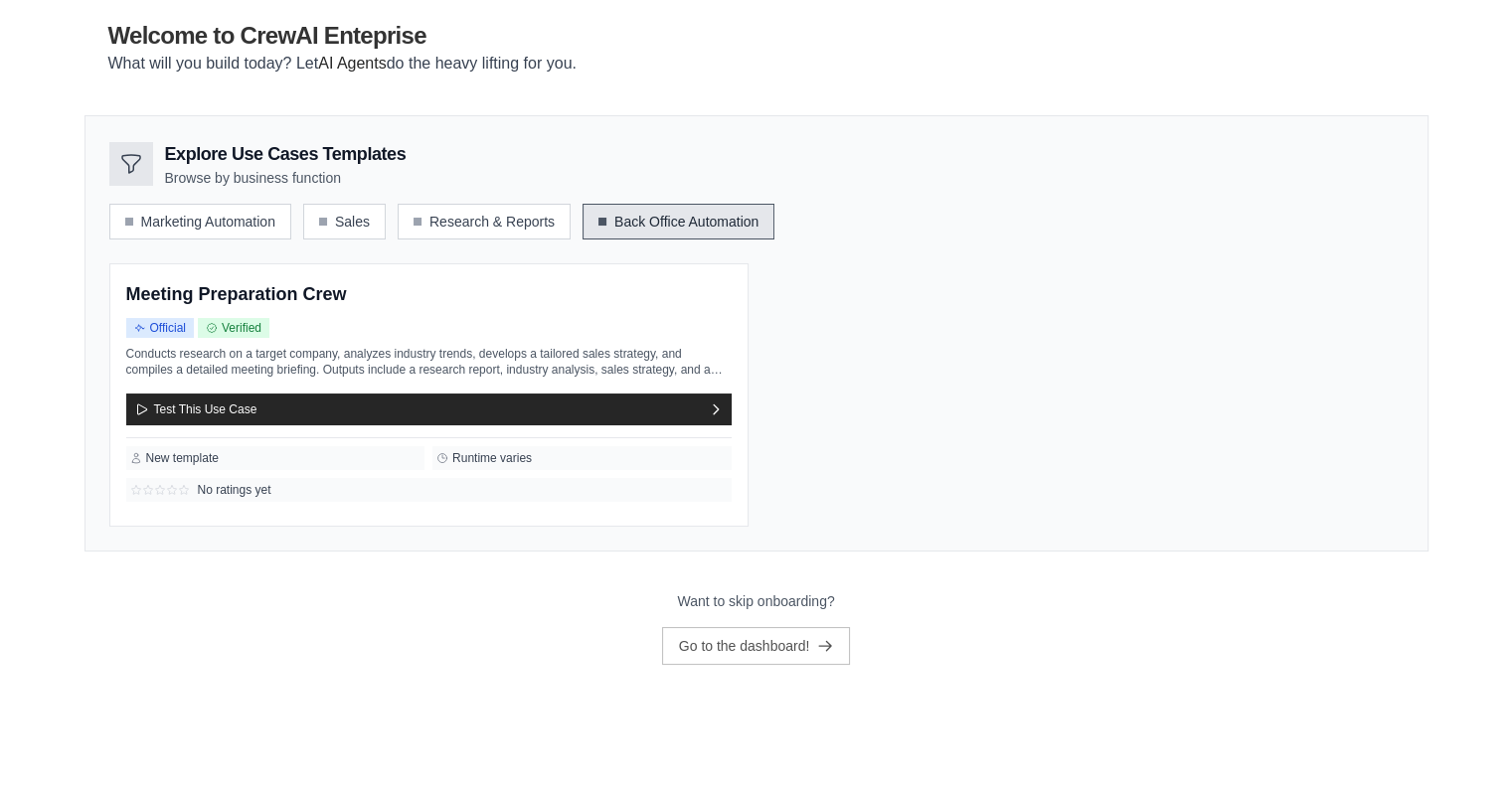scroll, scrollTop: 110, scrollLeft: 0, axis: vertical 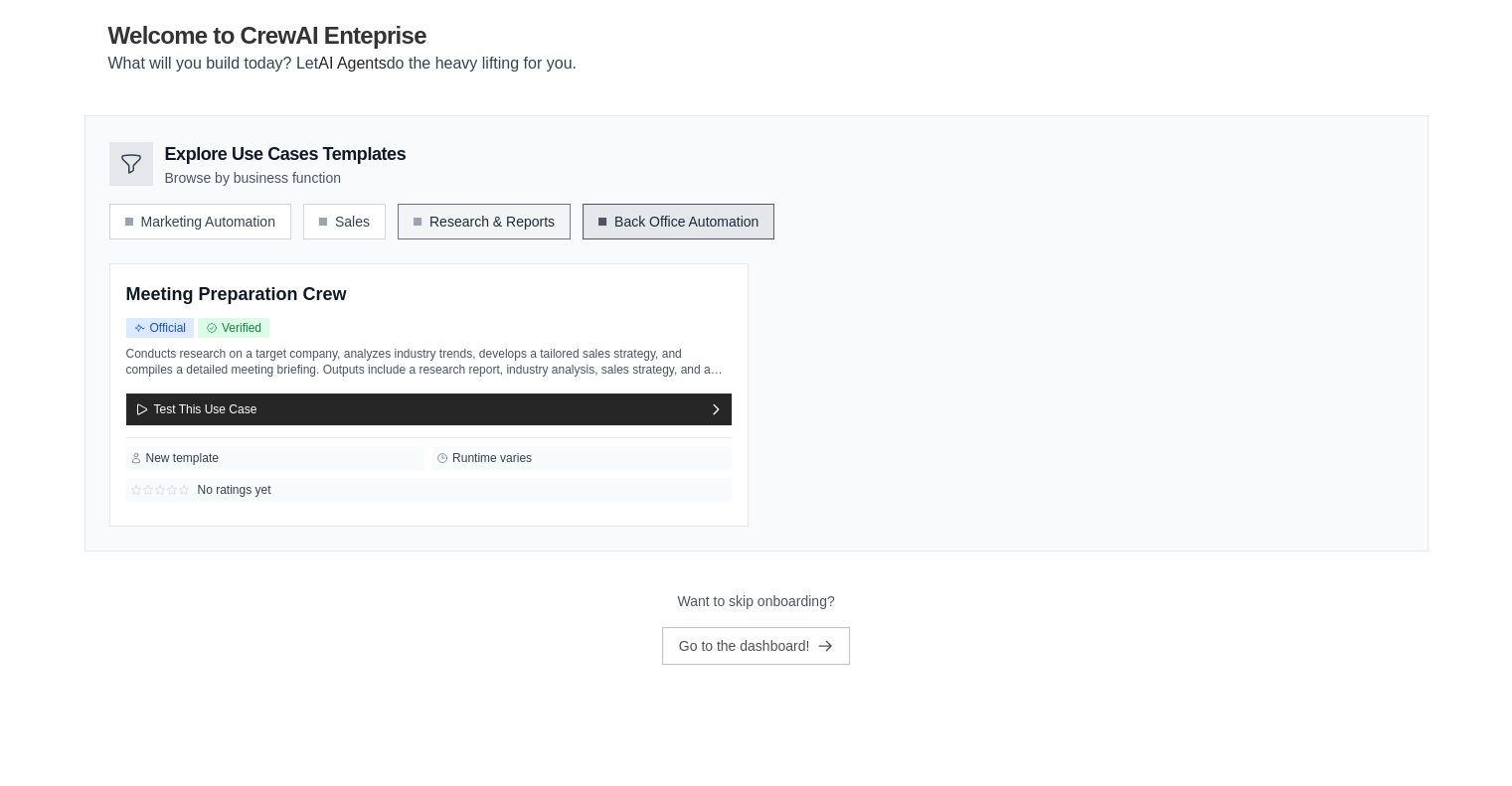 click on "Research & Reports" at bounding box center [484, 222] 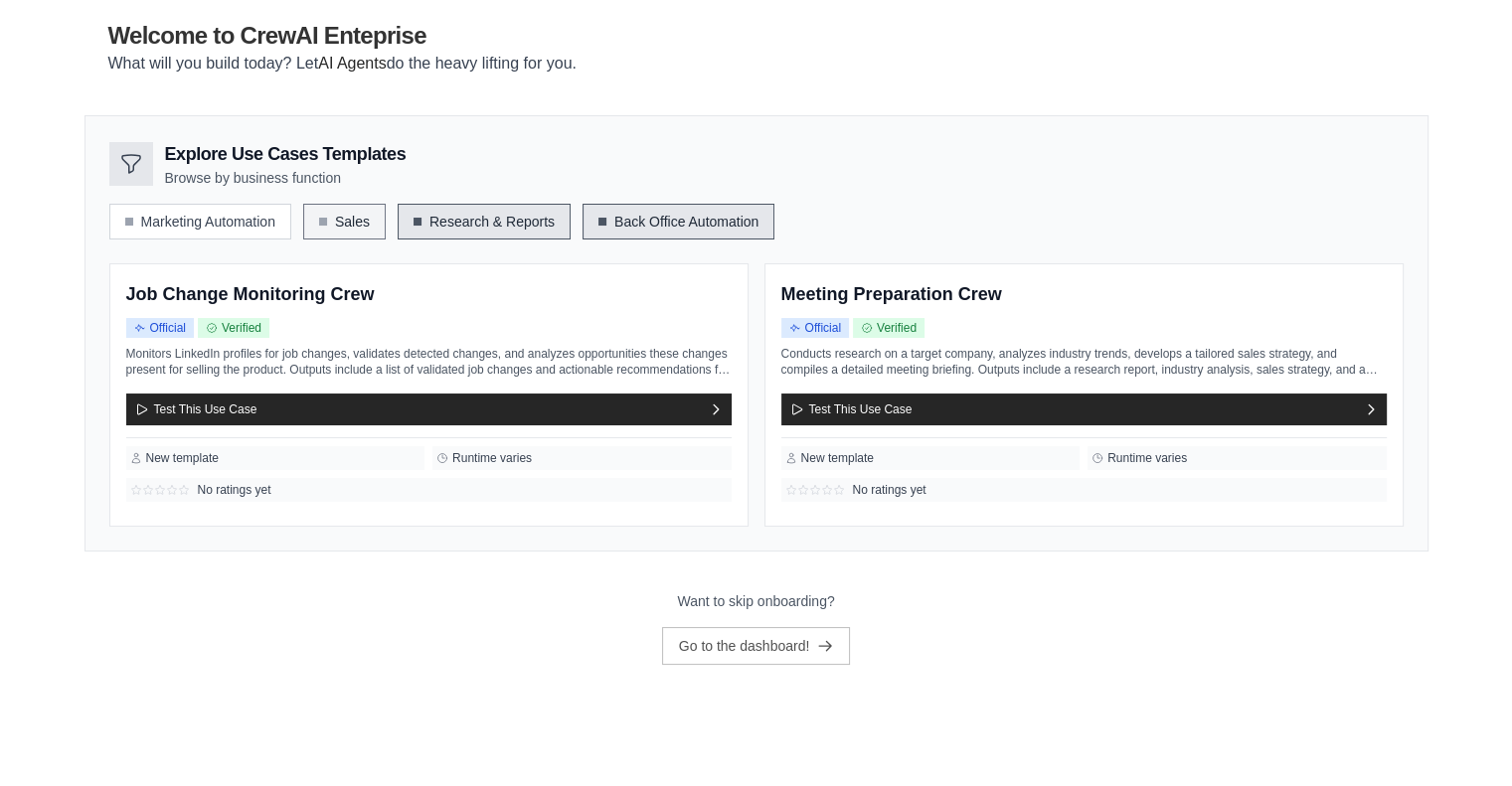 click on "Sales" at bounding box center (344, 222) 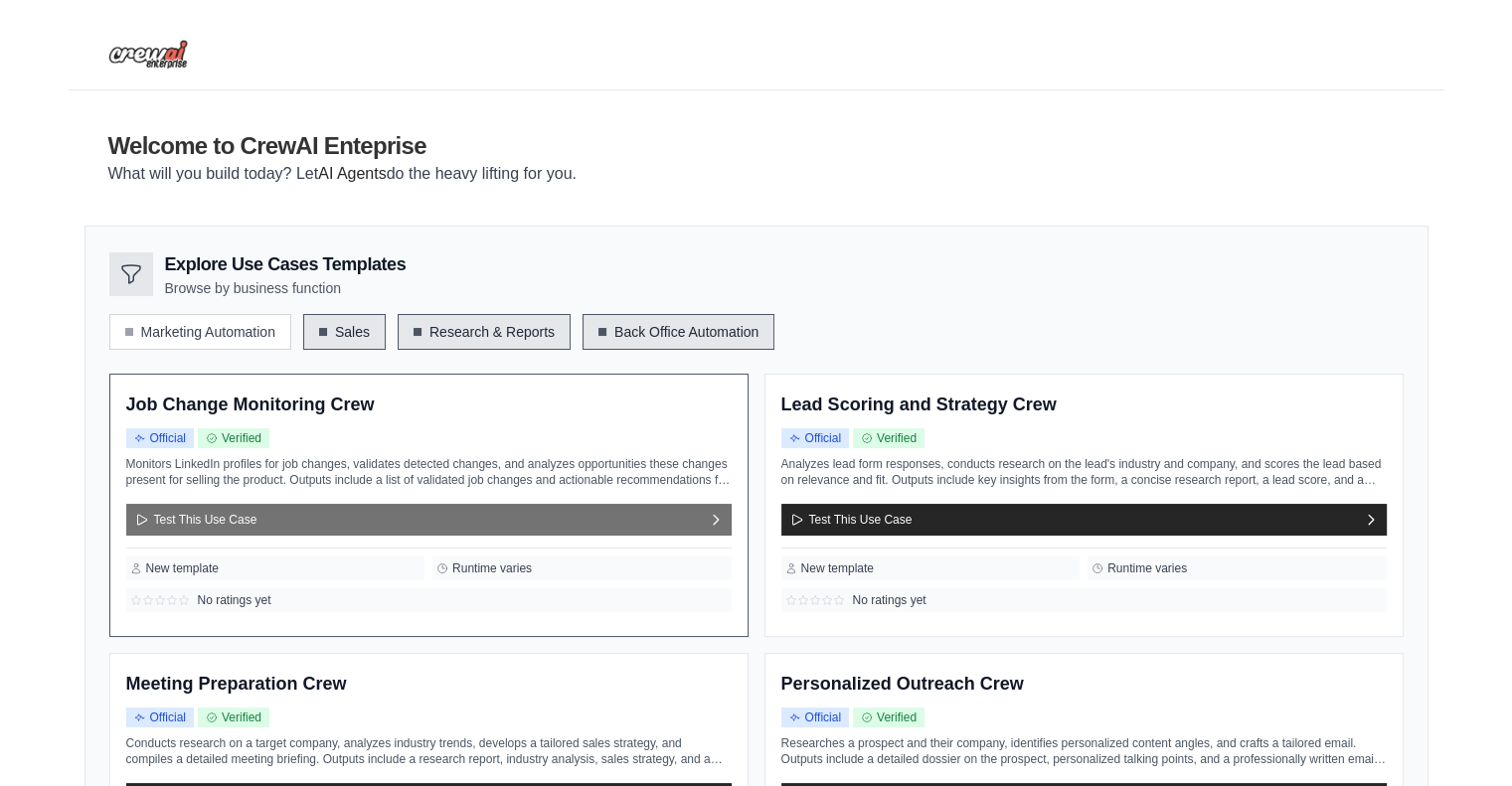 scroll, scrollTop: 325, scrollLeft: 0, axis: vertical 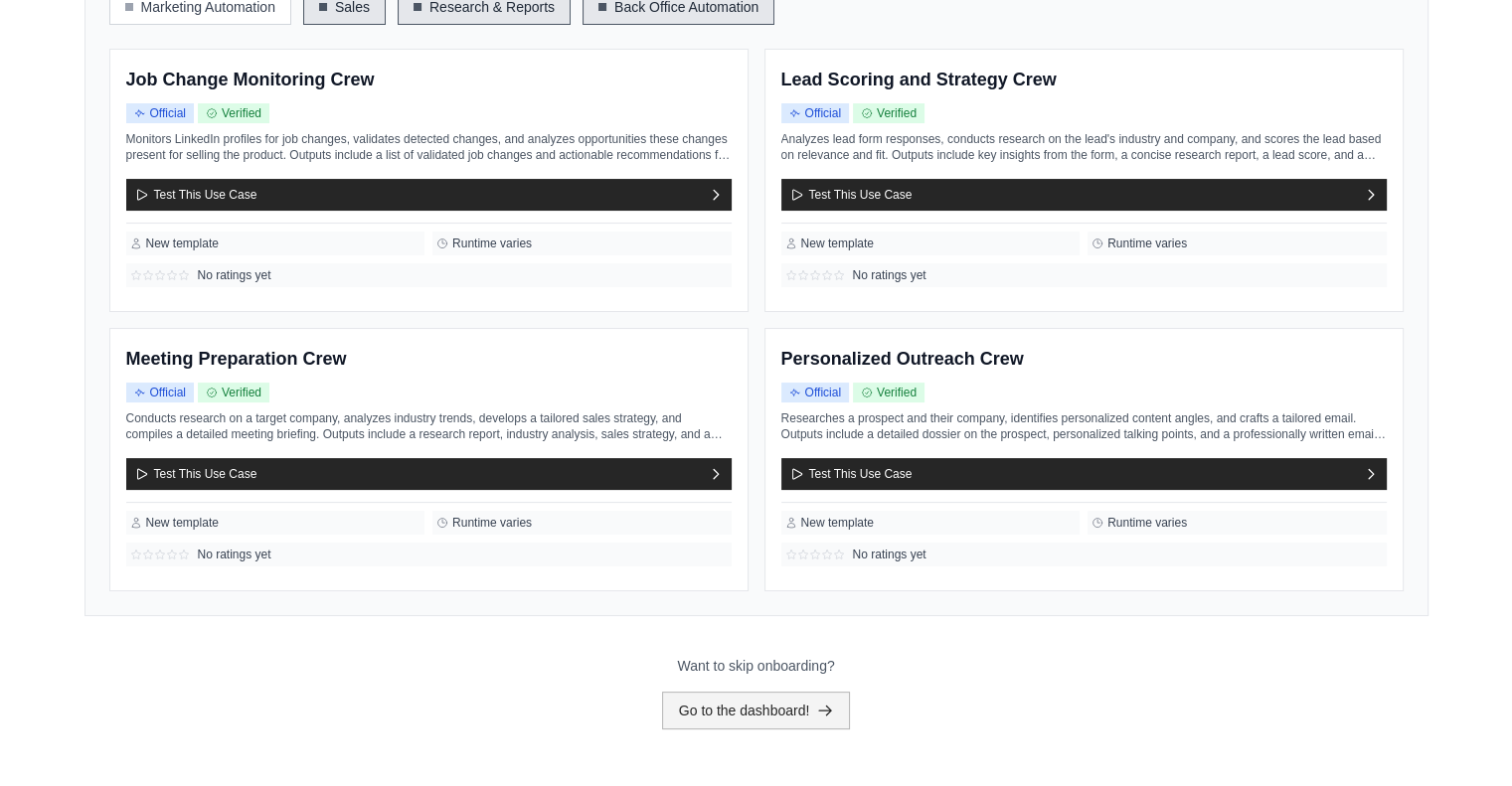 click on "Go to the dashboard!" at bounding box center [756, 710] 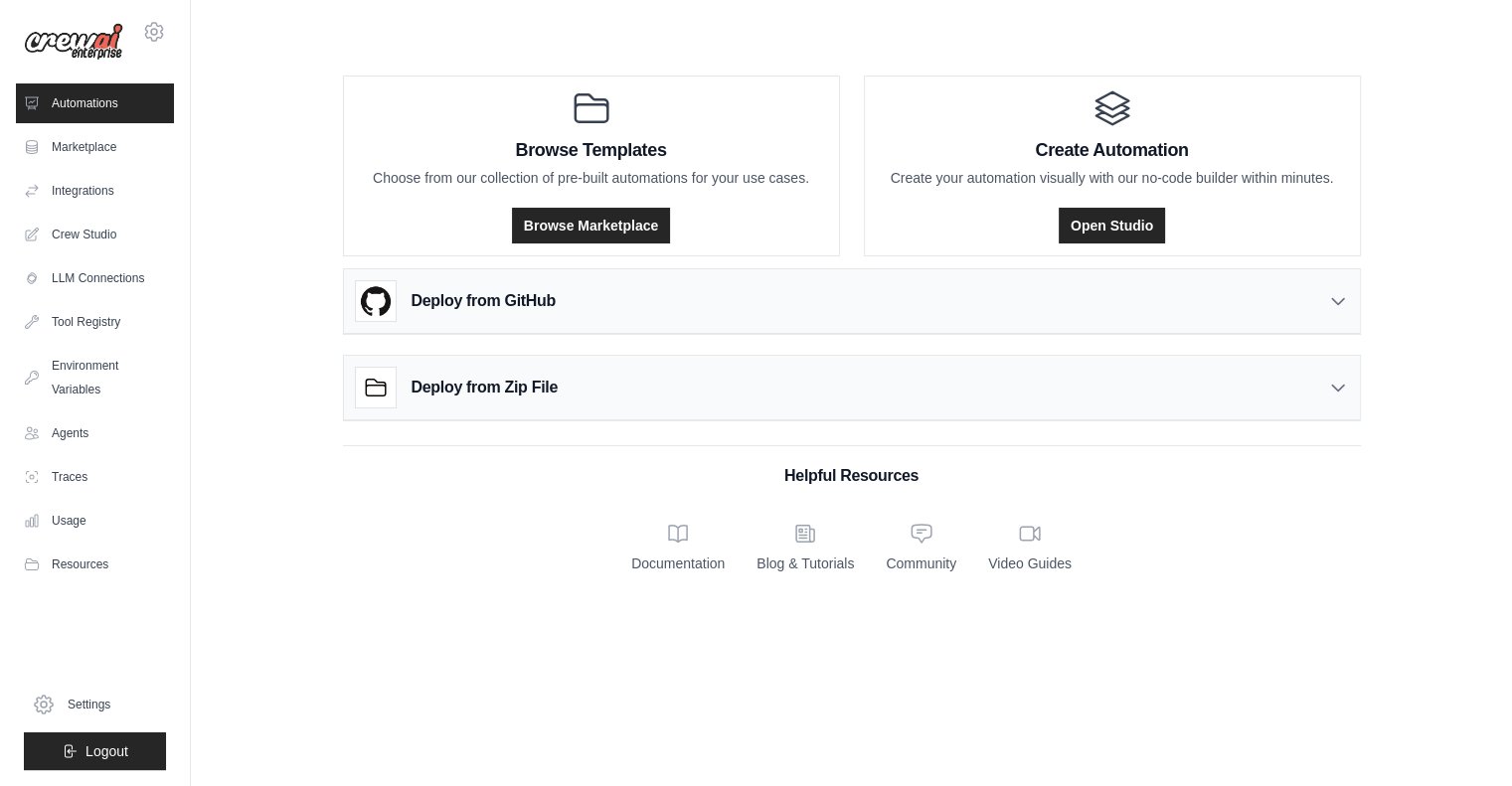 scroll, scrollTop: 0, scrollLeft: 0, axis: both 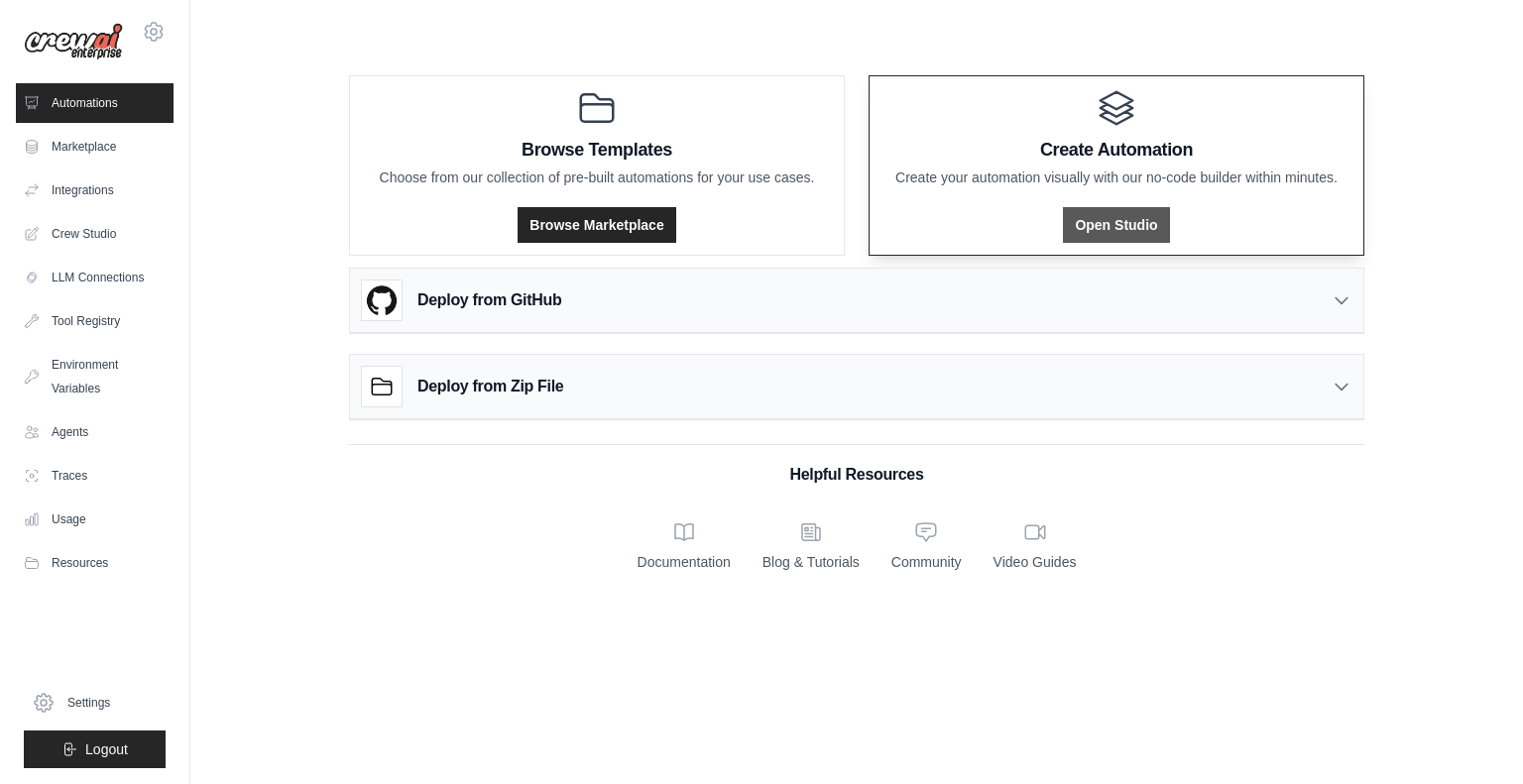 click on "Open Studio" at bounding box center [1115, 225] 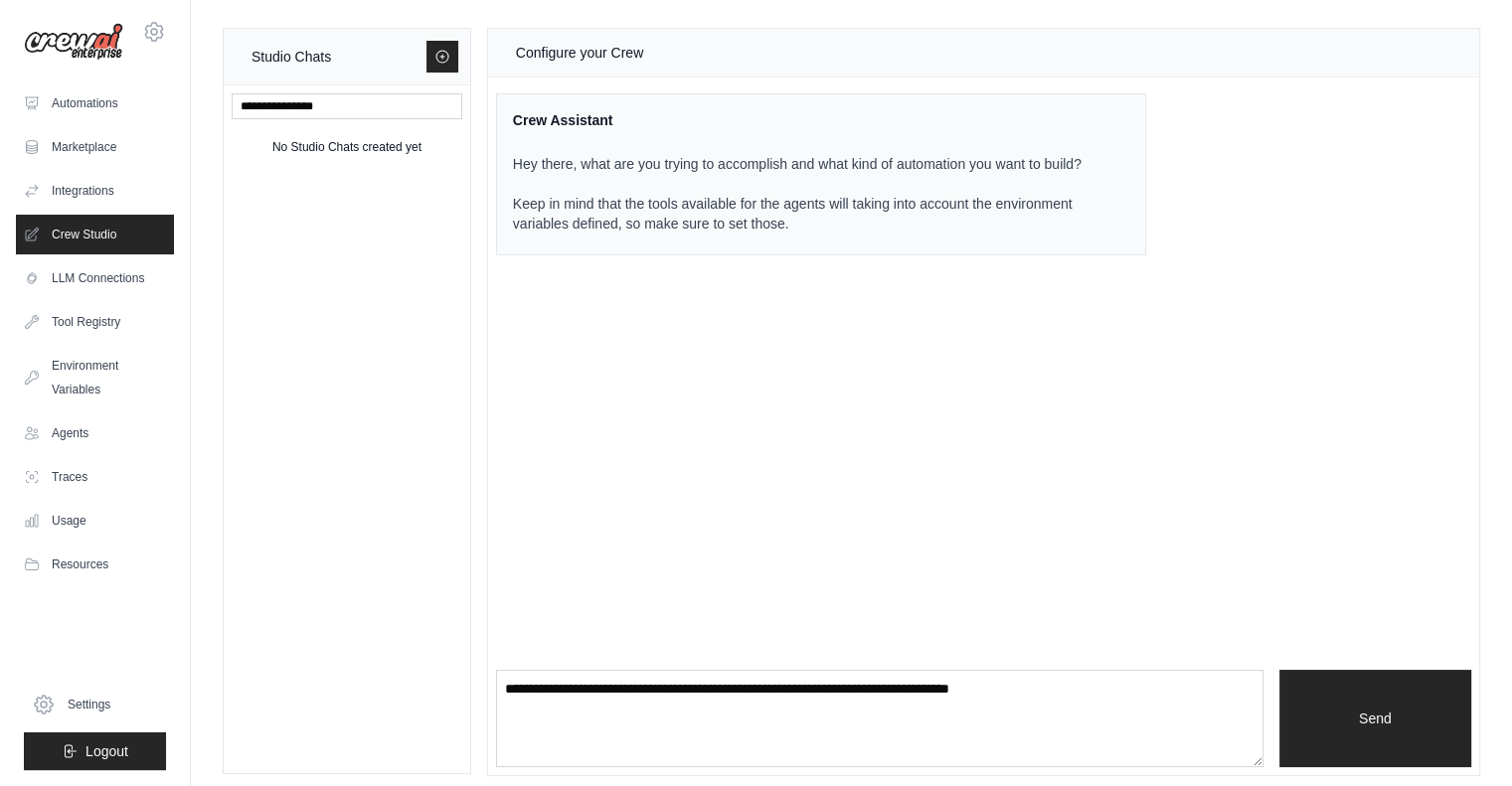 scroll, scrollTop: 0, scrollLeft: 0, axis: both 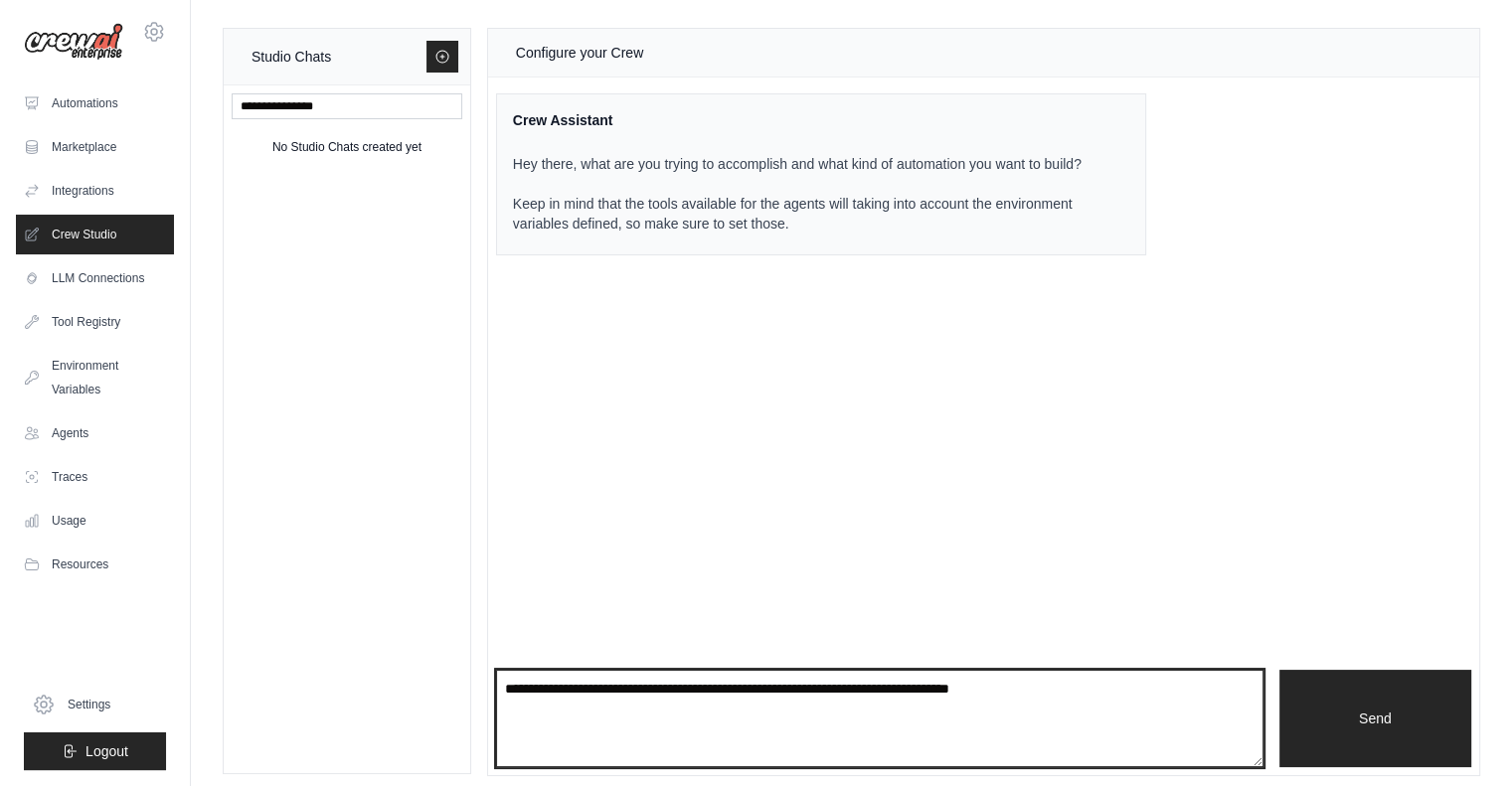click at bounding box center (880, 718) 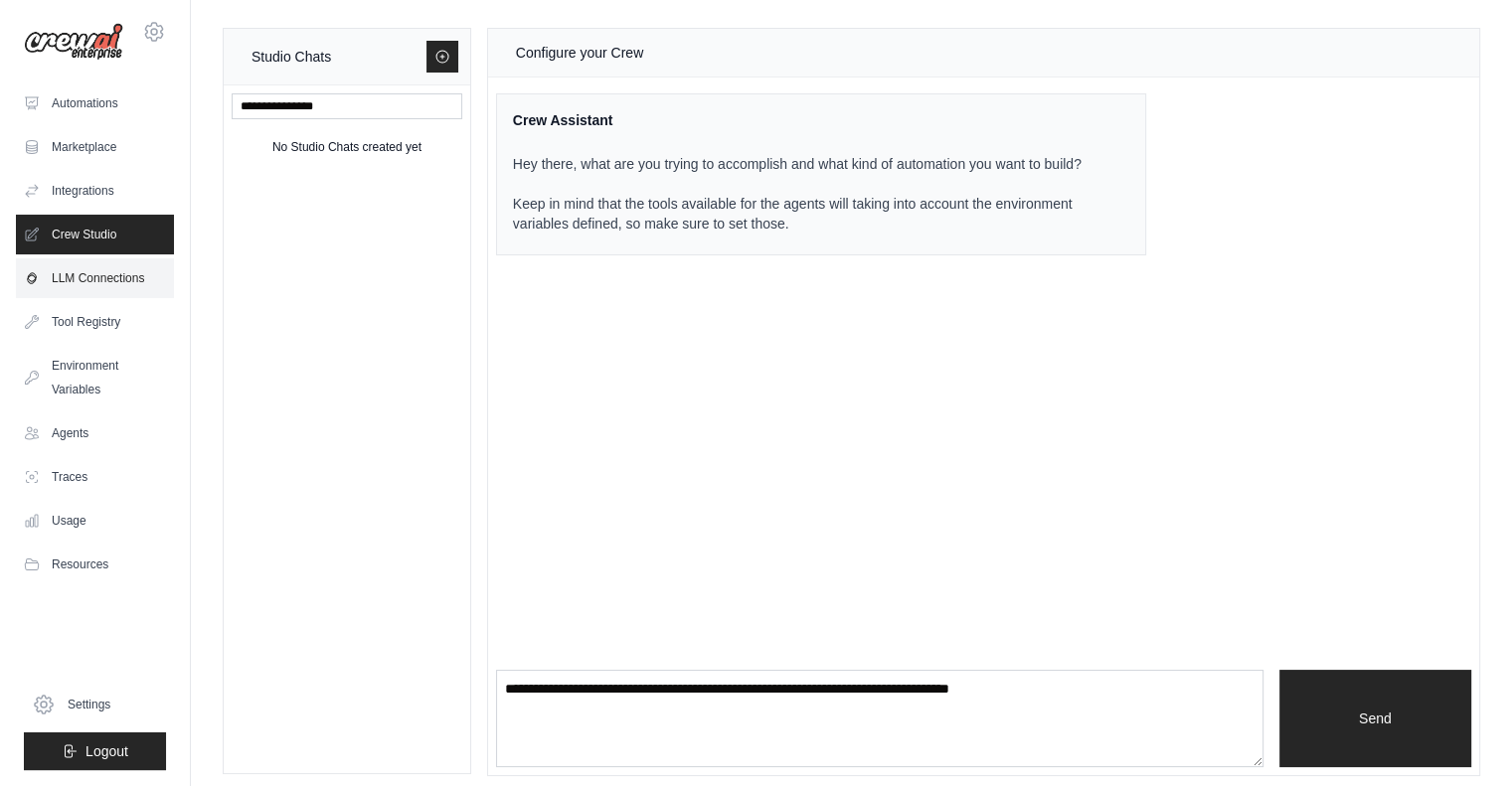 click on "LLM Connections" at bounding box center (94, 278) 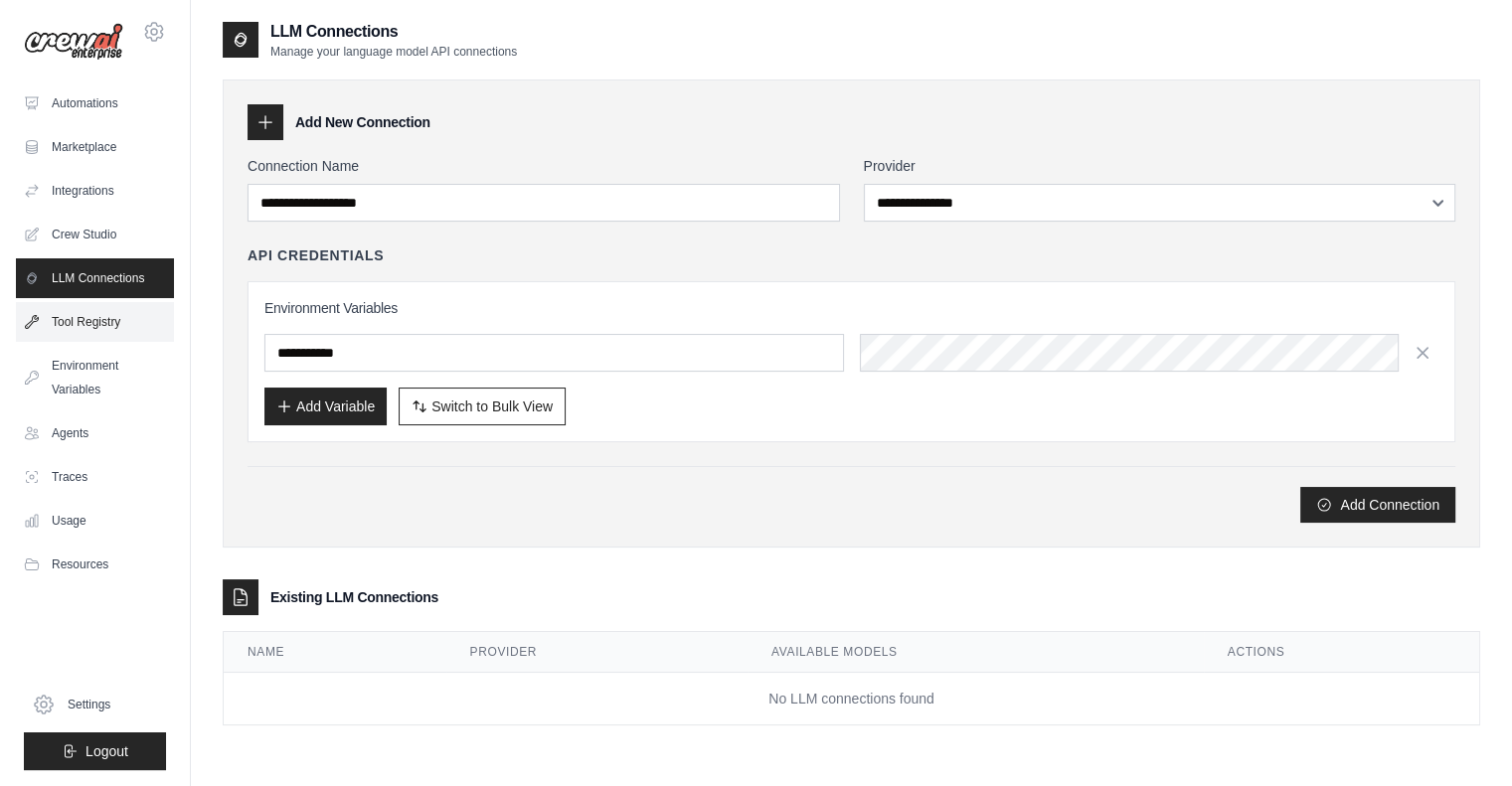 click on "Tool Registry" at bounding box center [94, 322] 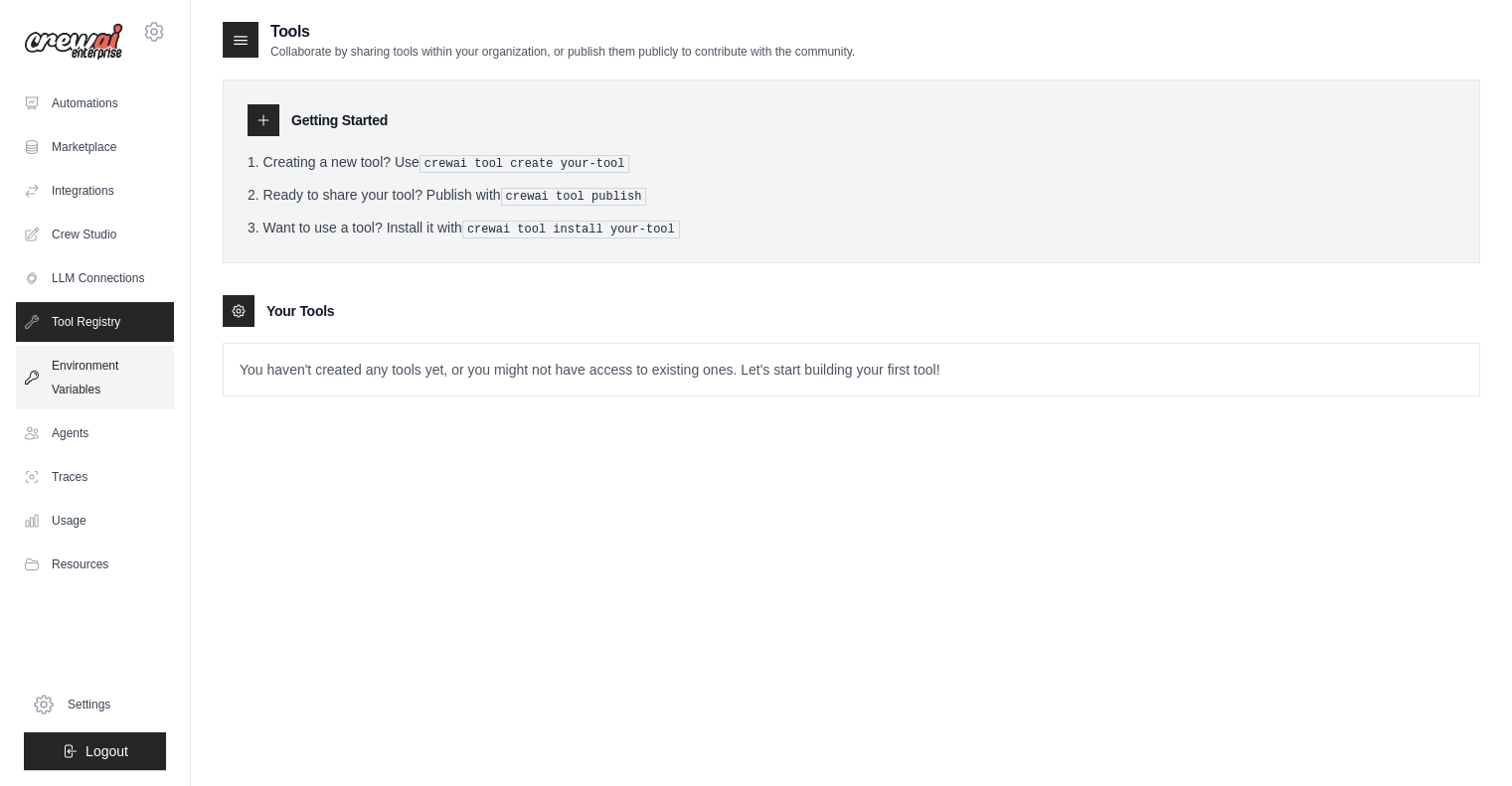 click on "Environment Variables" at bounding box center (94, 378) 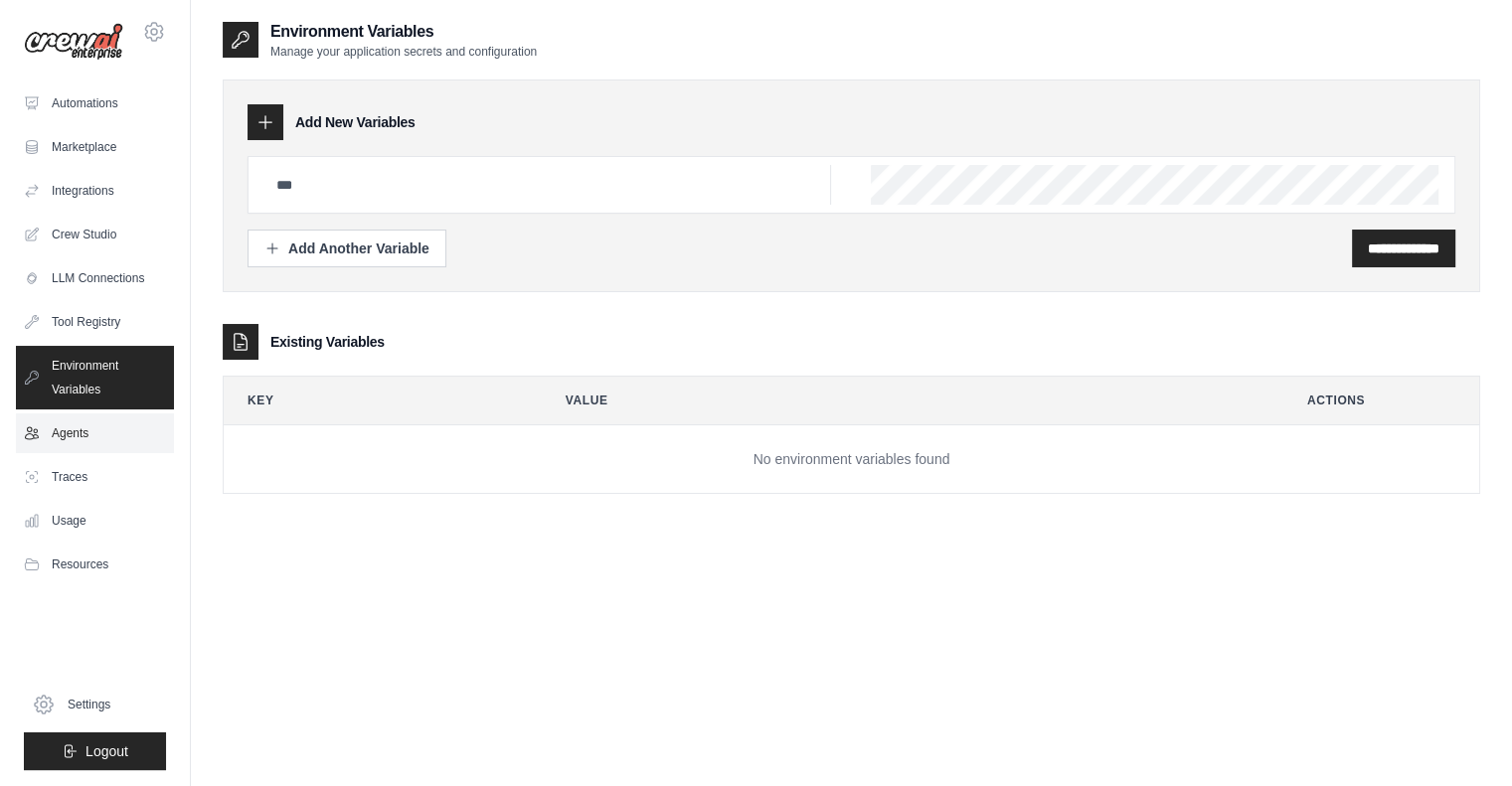 click on "Agents" at bounding box center [94, 433] 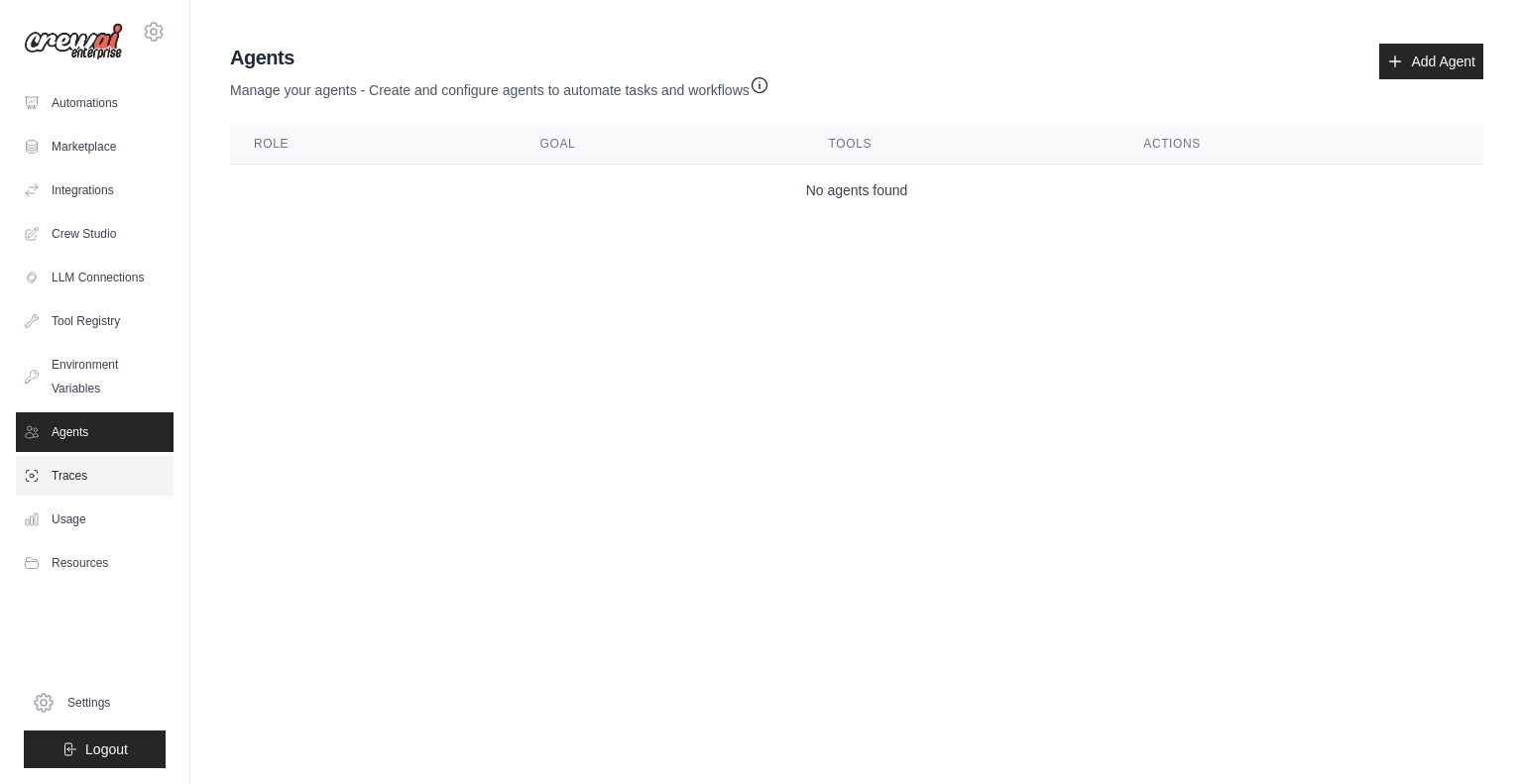 click on "Traces" at bounding box center (94, 476) 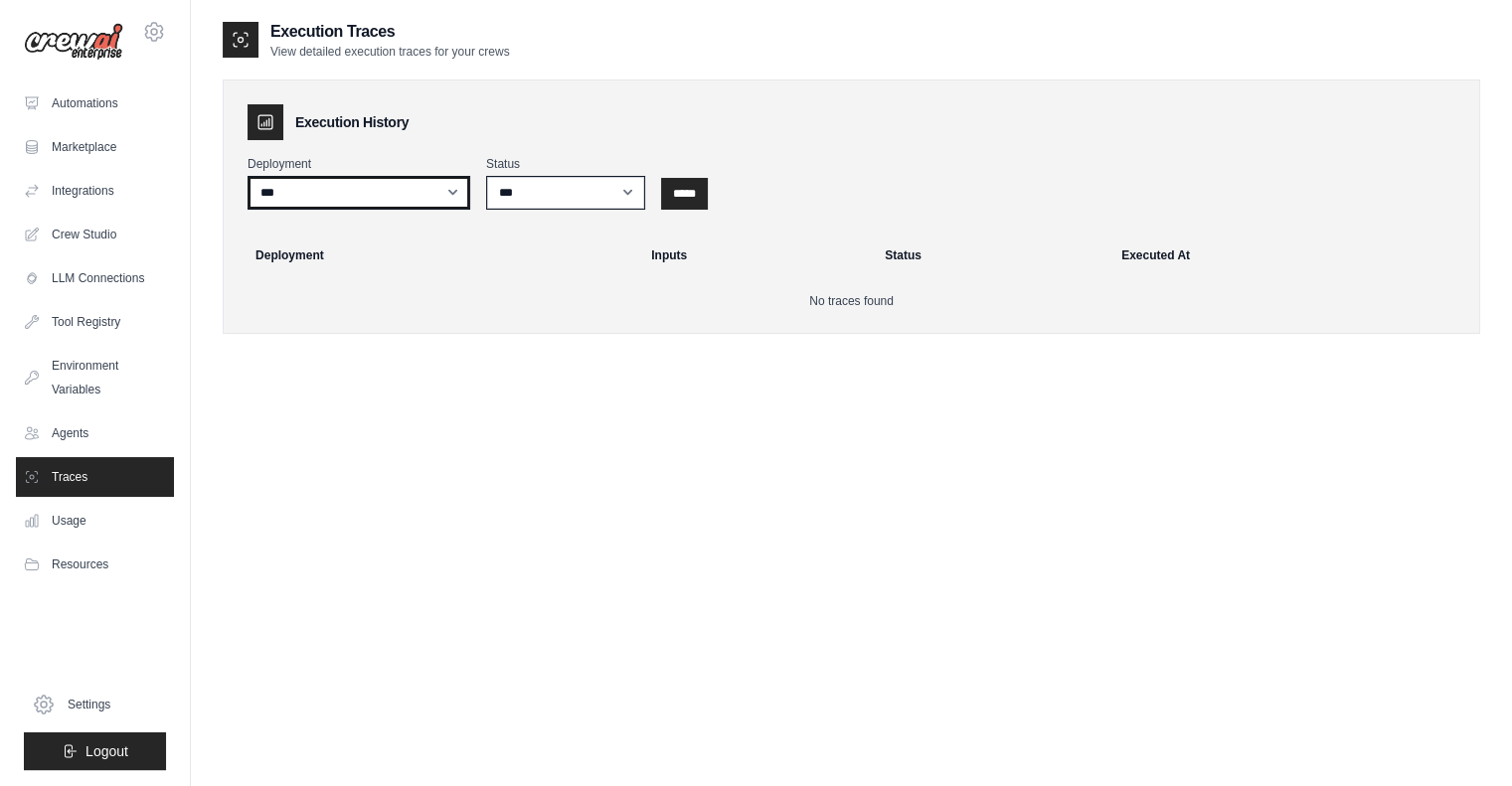 click on "***" at bounding box center [359, 193] 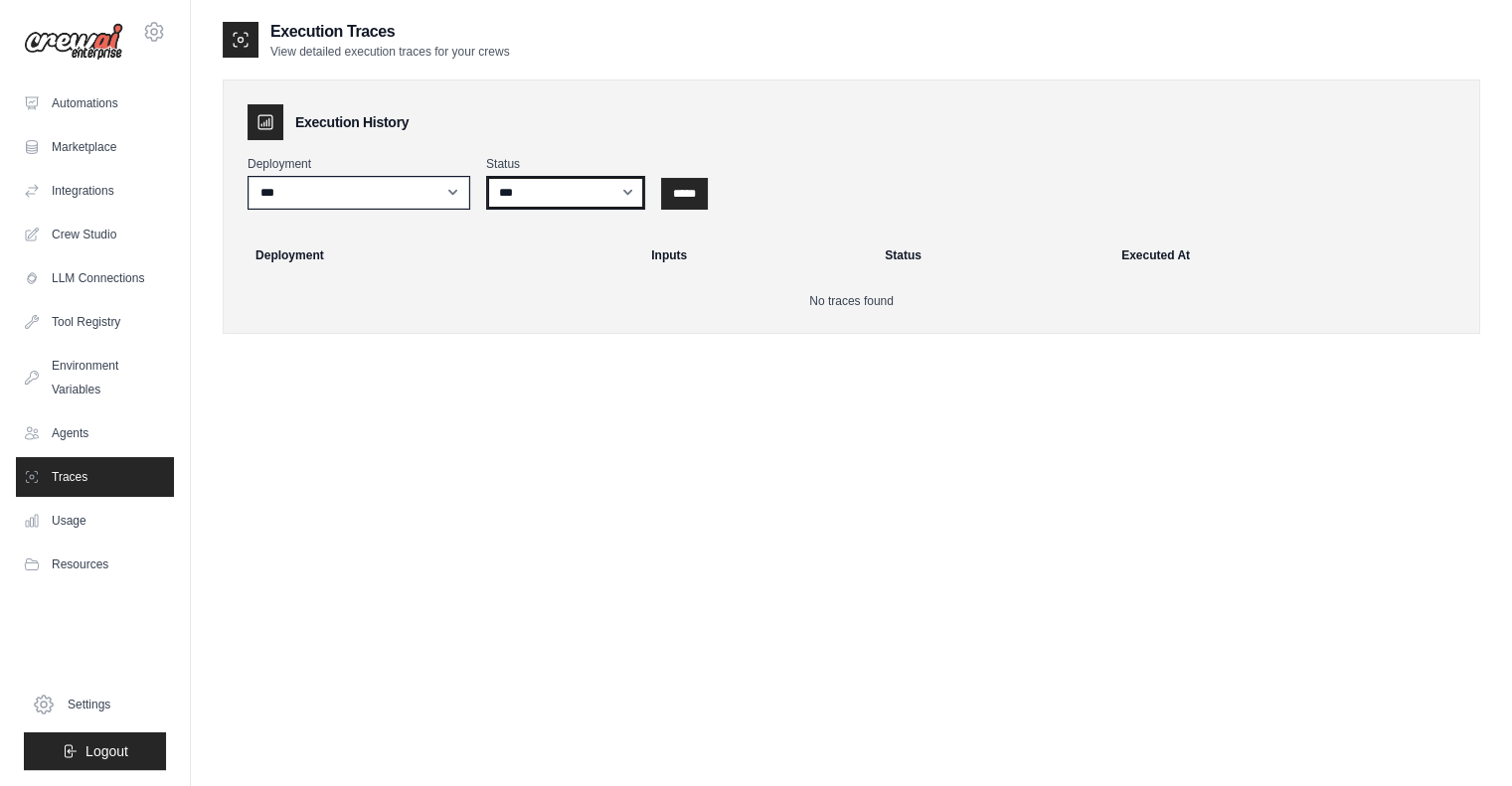 click on "***
*********
*******
*****" at bounding box center (566, 193) 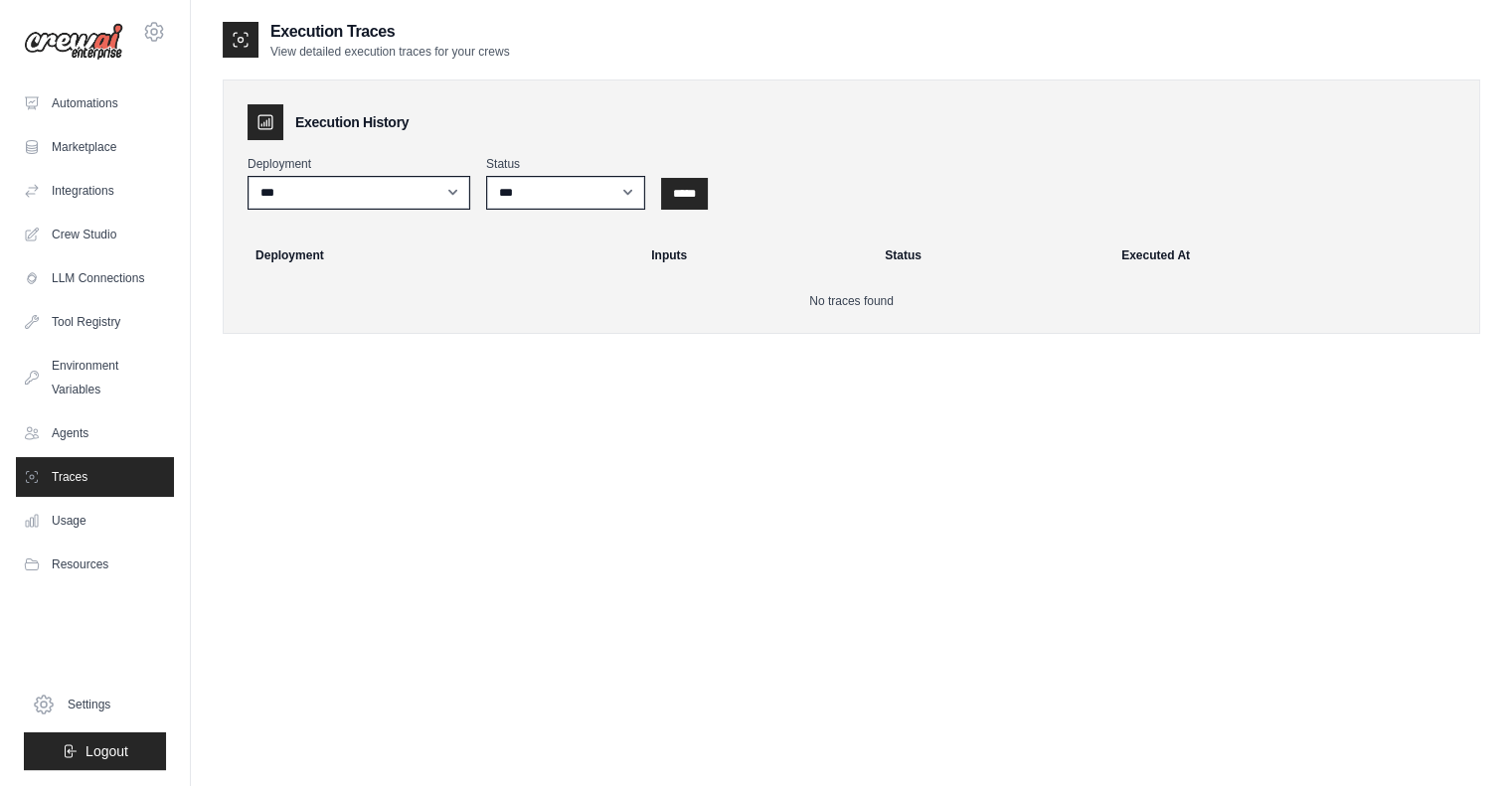 click on "Execution Traces
View detailed execution traces for your crews
Execution History
Deployment
***
Status
***
*********
*******
*****
*****
Deployment
Inputs
Status
Executed At
No traces found" at bounding box center [851, 412] 